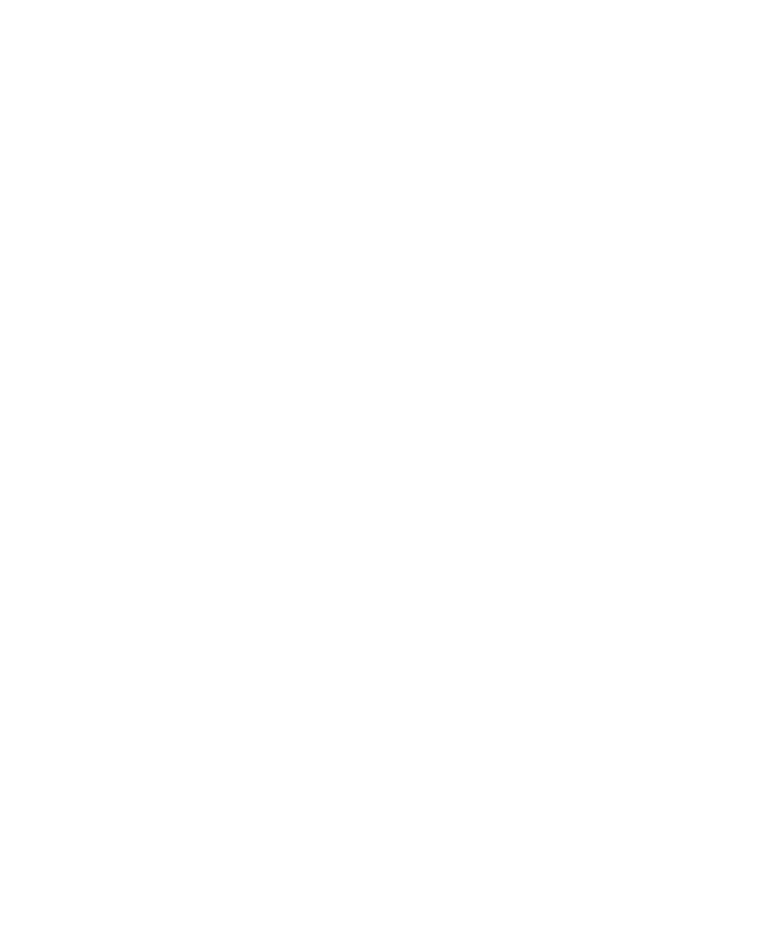 scroll, scrollTop: 0, scrollLeft: 0, axis: both 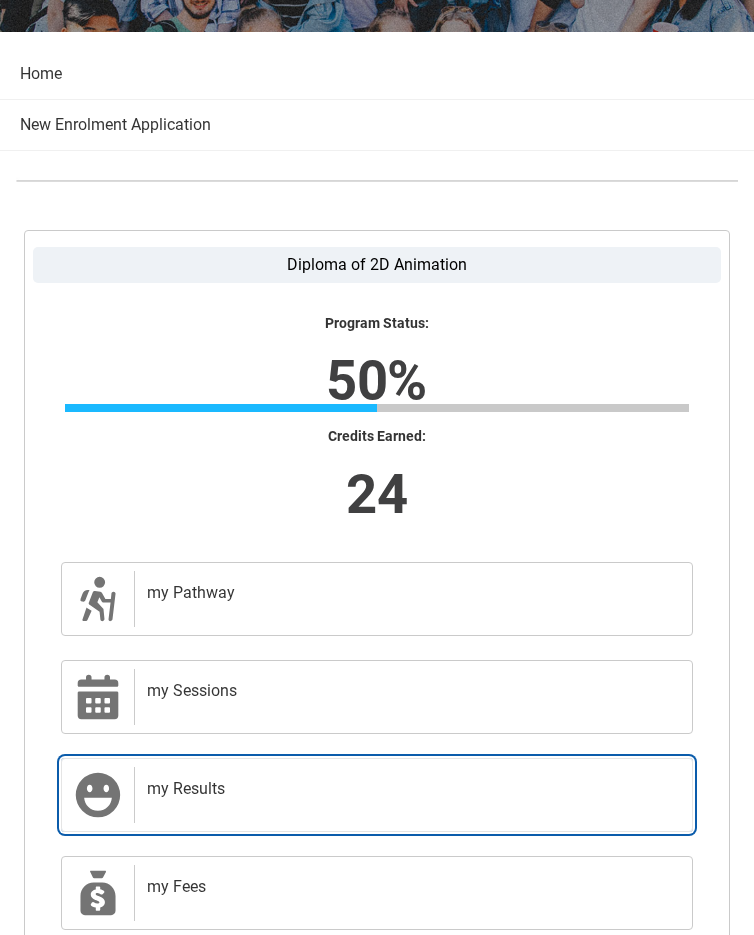 click on "my Results" at bounding box center [409, 789] 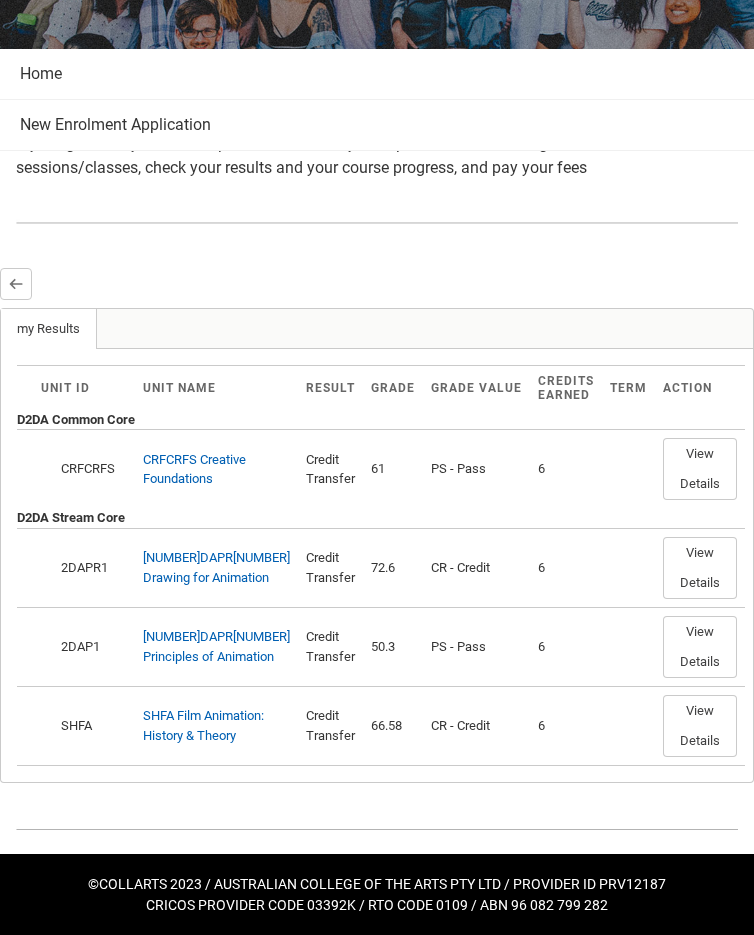 scroll, scrollTop: 337, scrollLeft: 0, axis: vertical 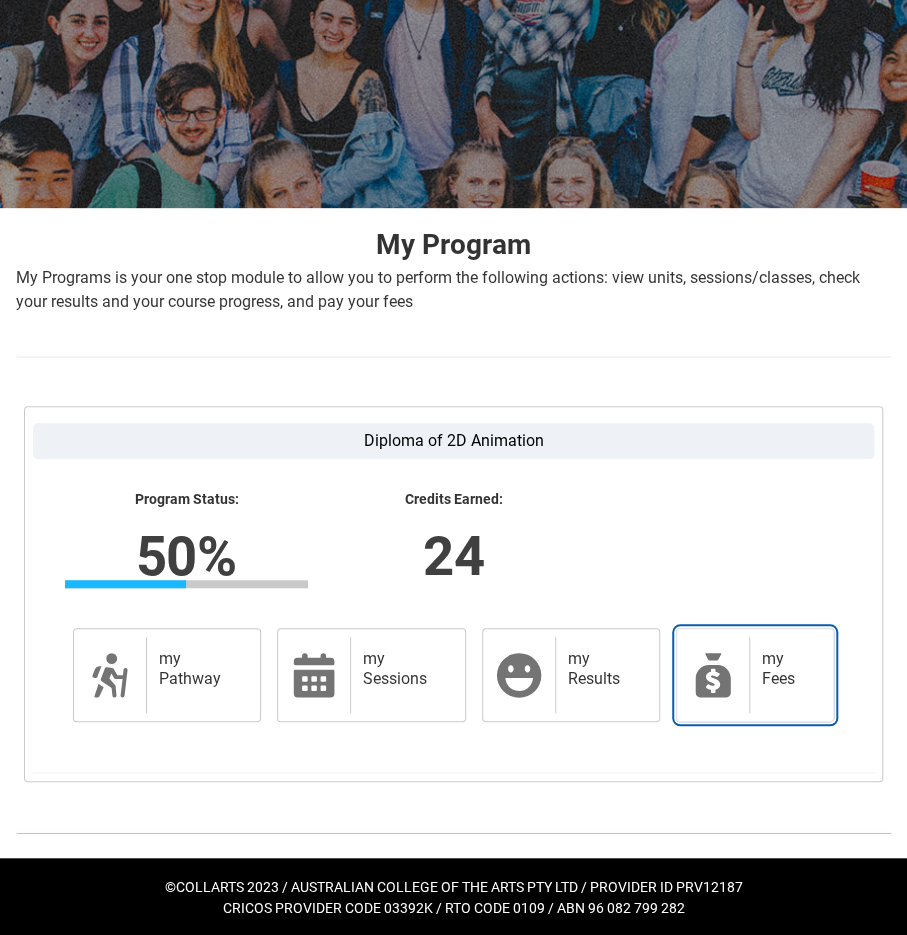 click 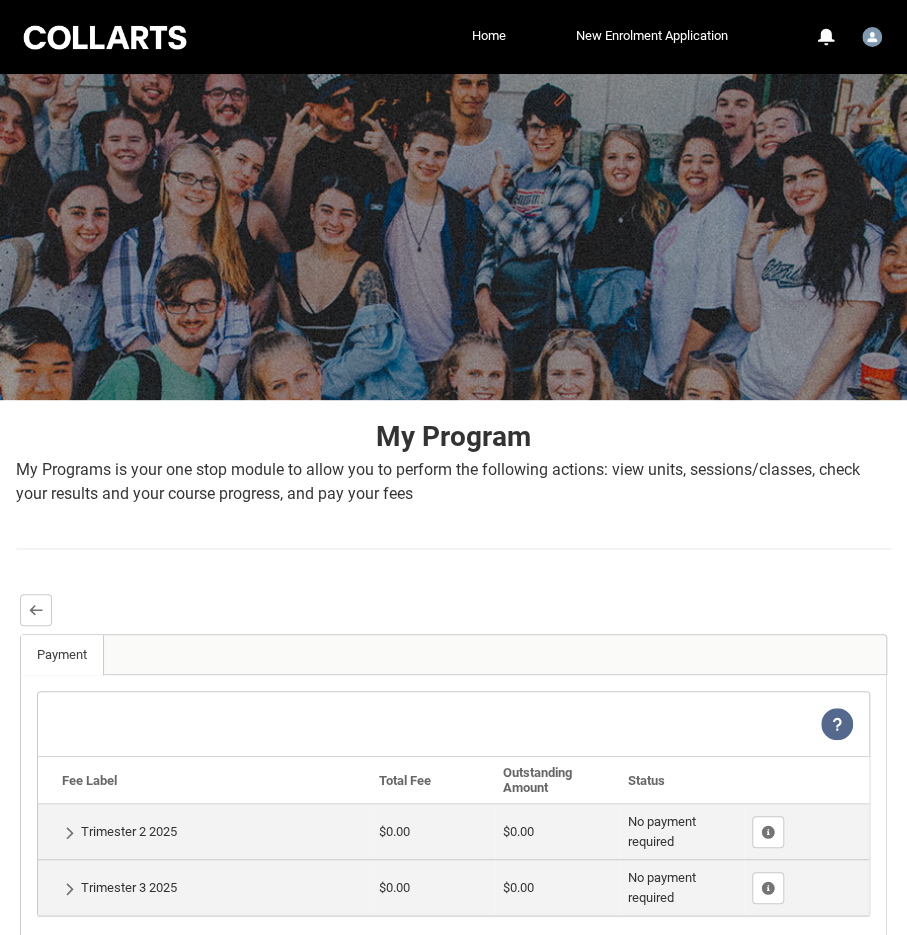 scroll, scrollTop: 164, scrollLeft: 0, axis: vertical 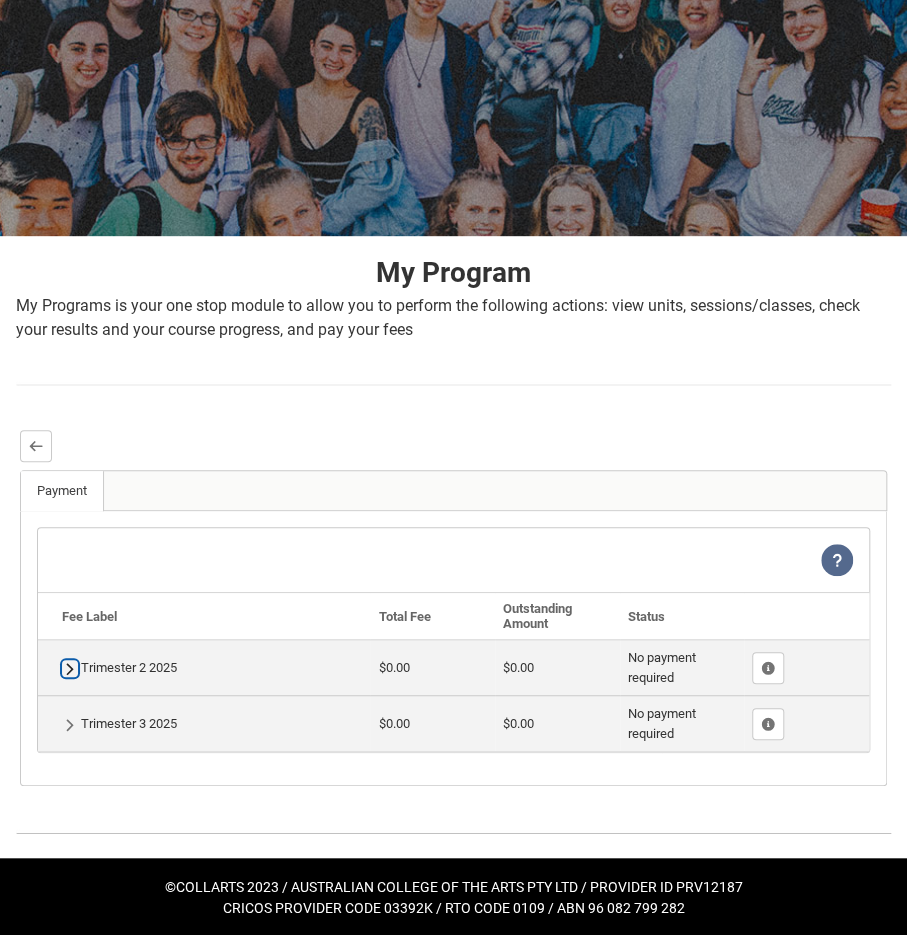 click at bounding box center [70, 668] 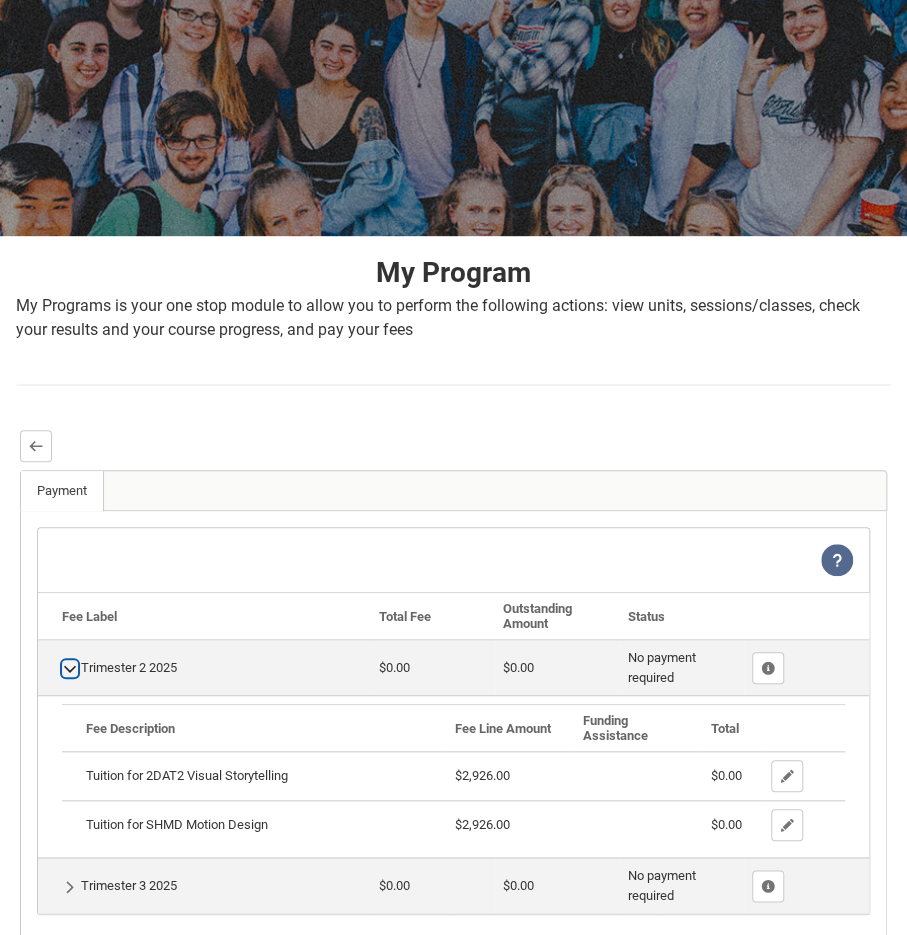 click at bounding box center [70, 668] 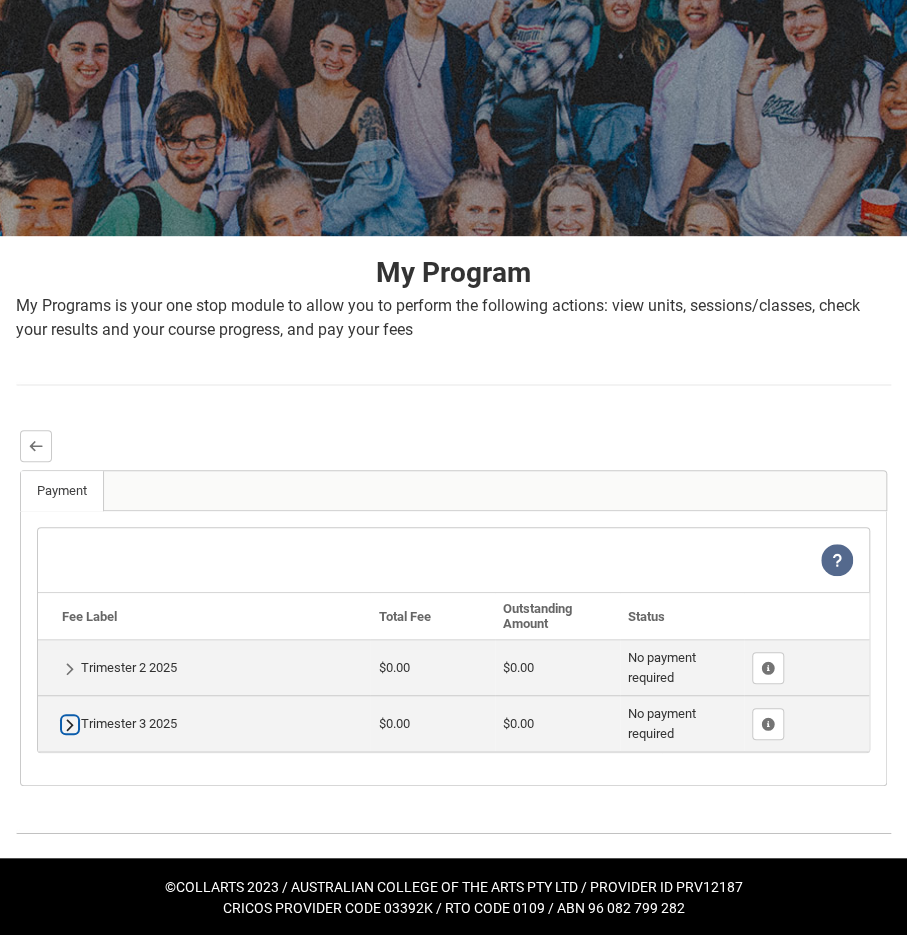 click at bounding box center [70, 724] 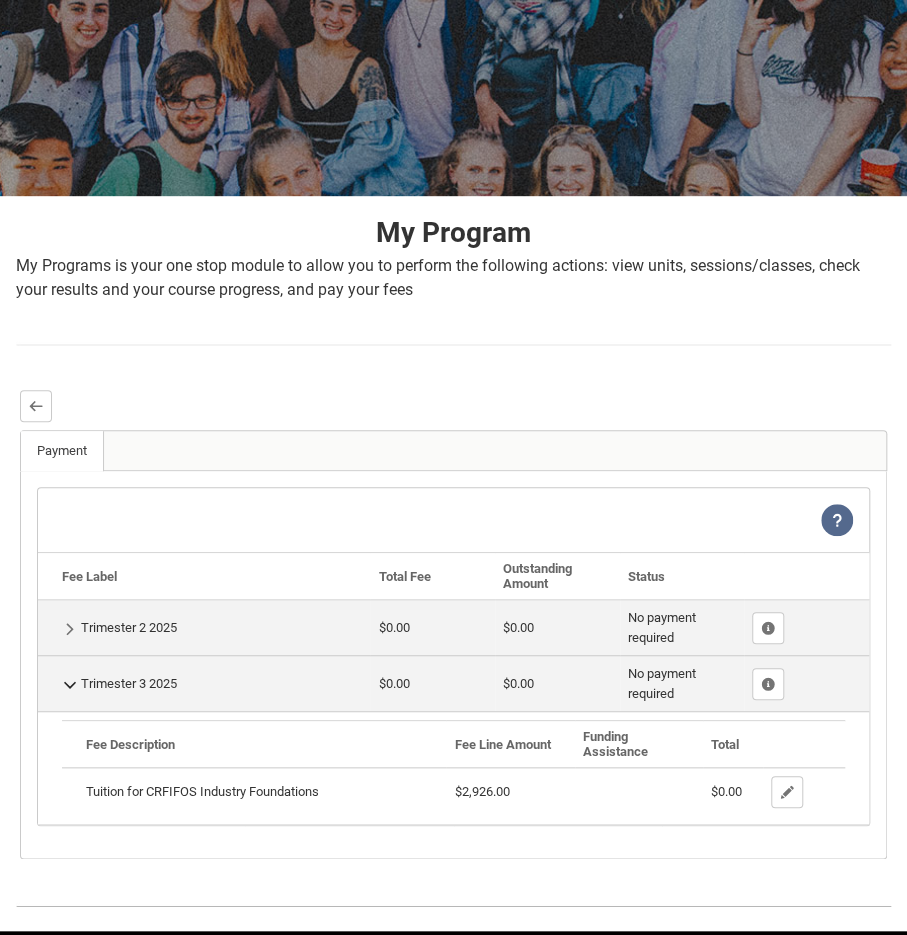 scroll, scrollTop: 204, scrollLeft: 0, axis: vertical 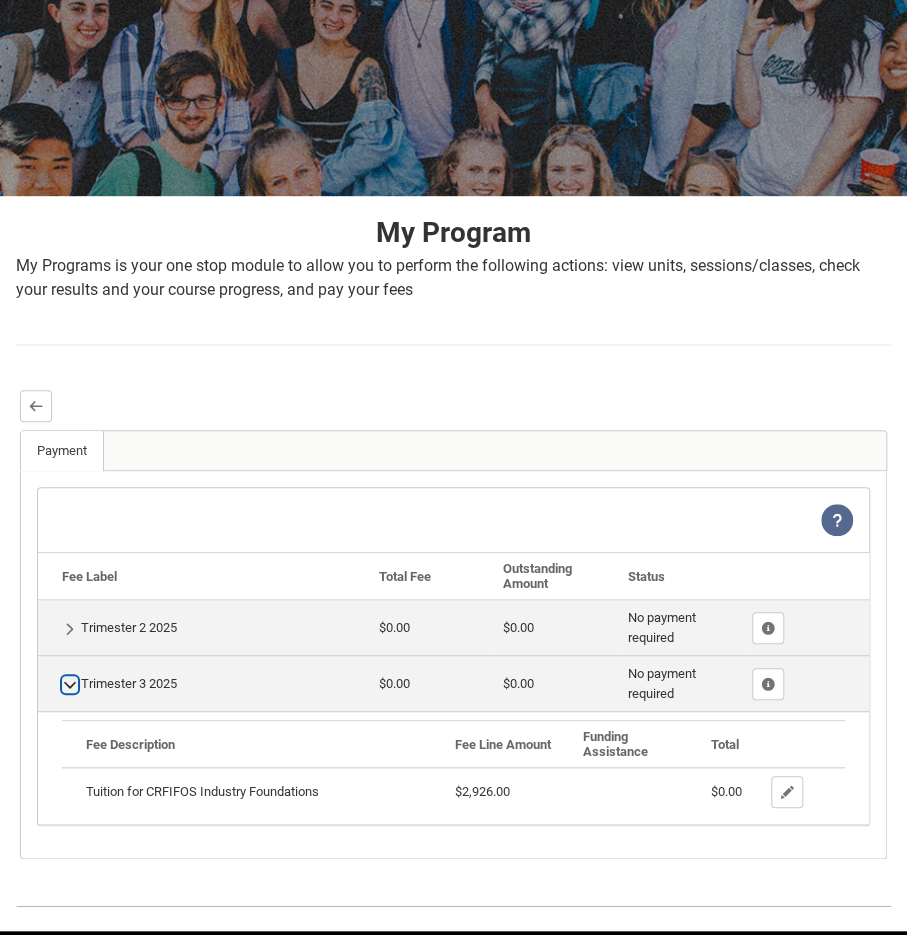 click at bounding box center [70, 684] 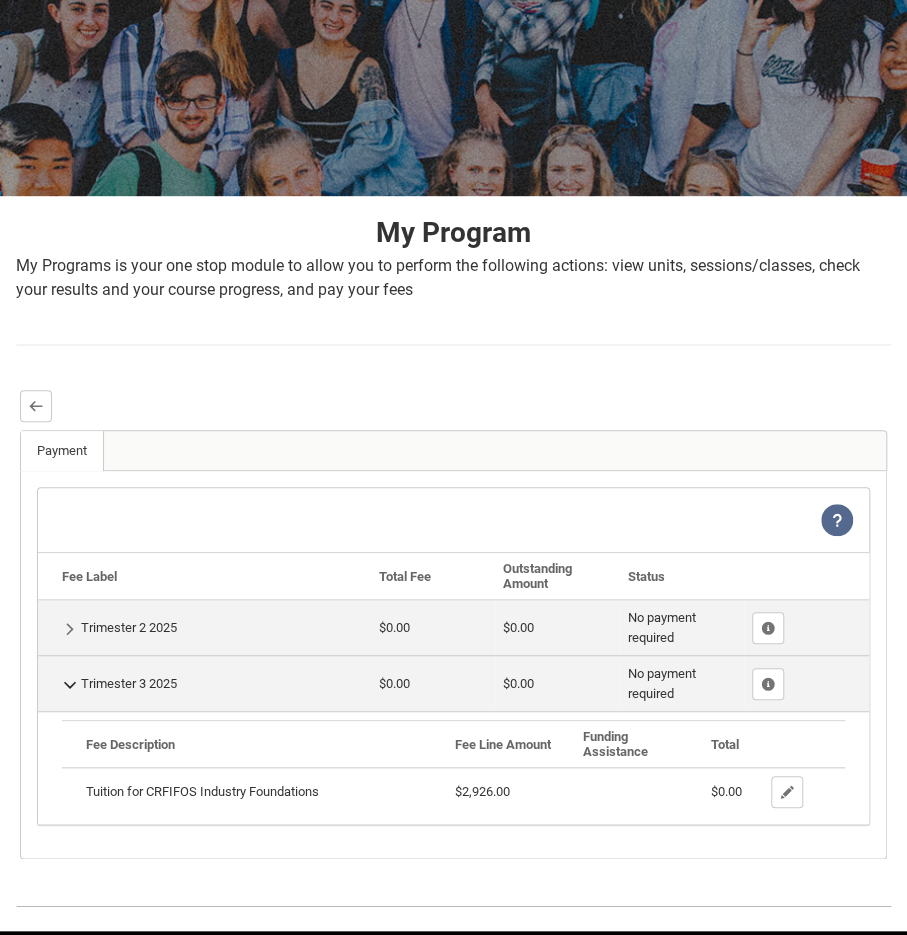 scroll, scrollTop: 164, scrollLeft: 0, axis: vertical 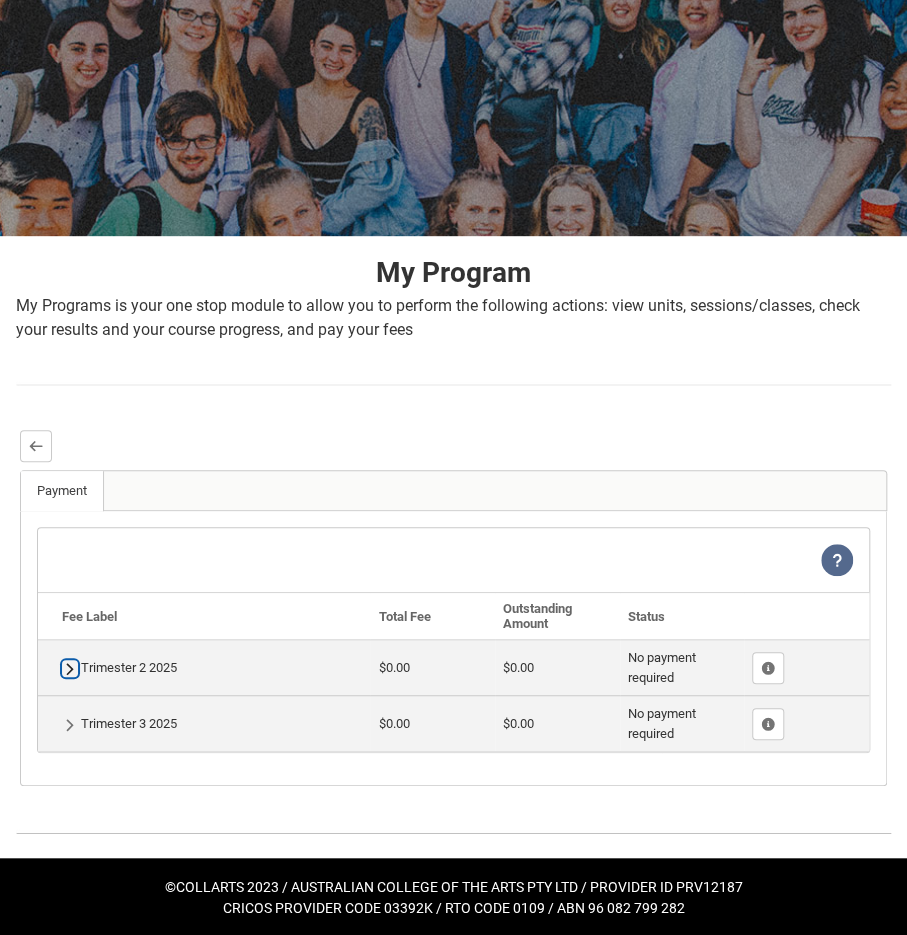click at bounding box center (70, 668) 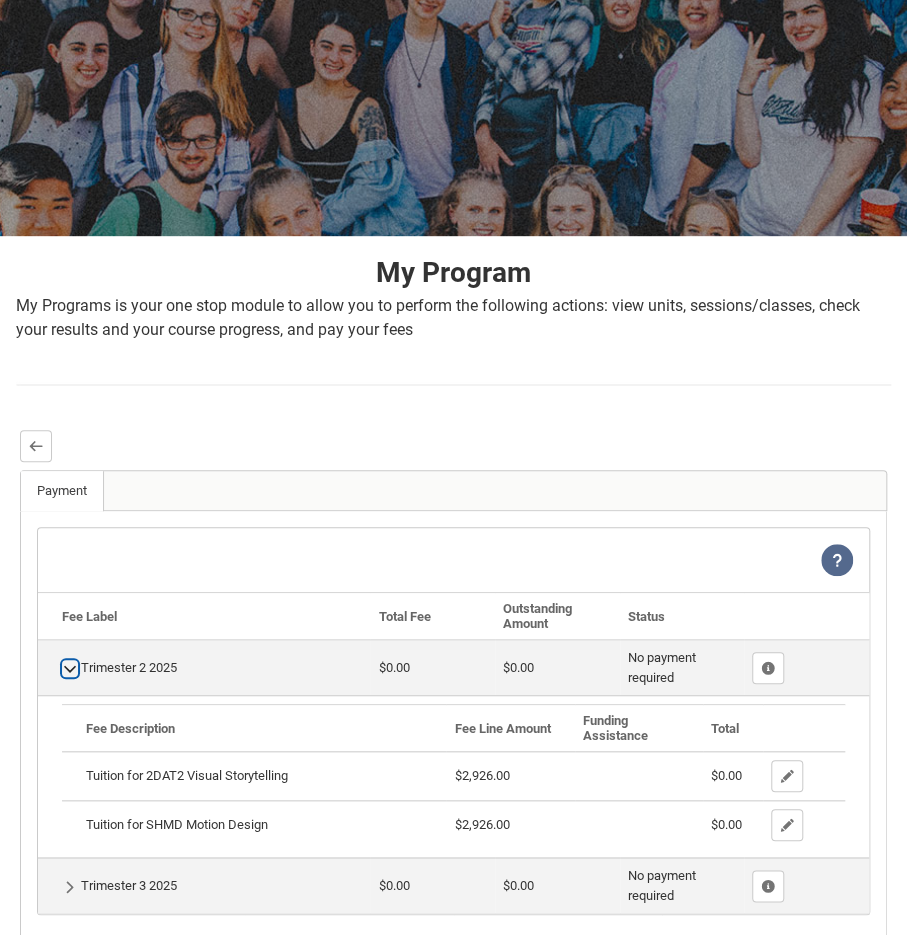 click at bounding box center [70, 668] 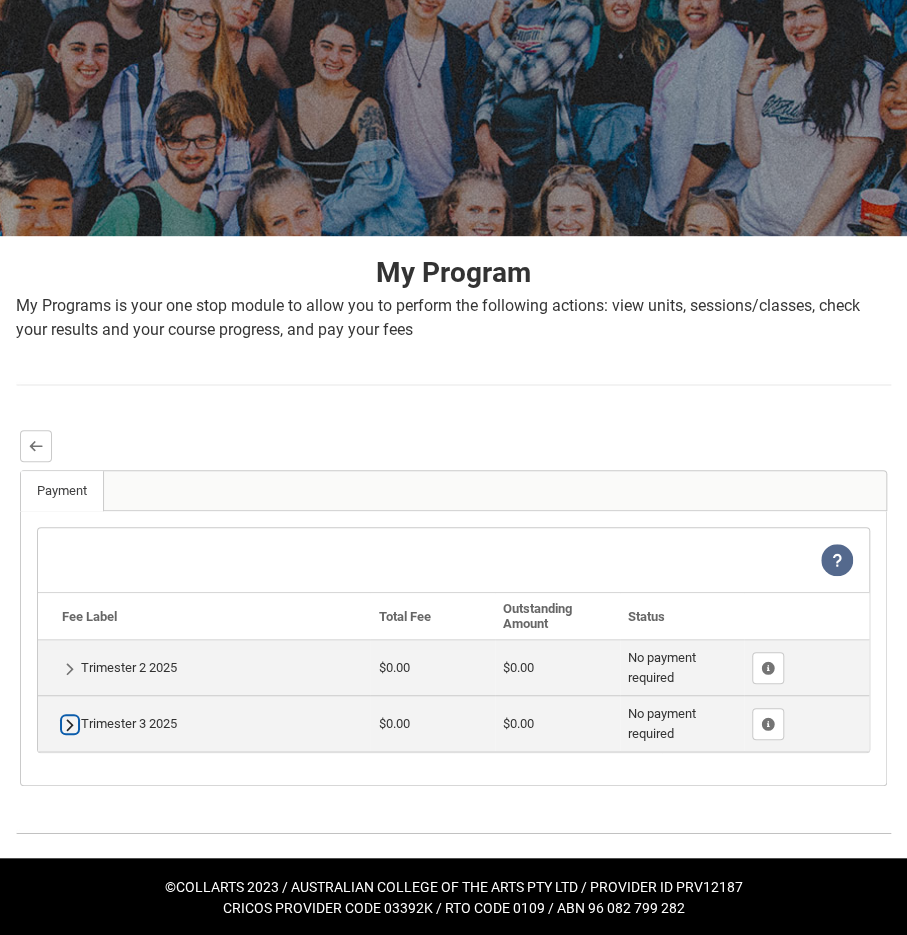 click at bounding box center (70, 724) 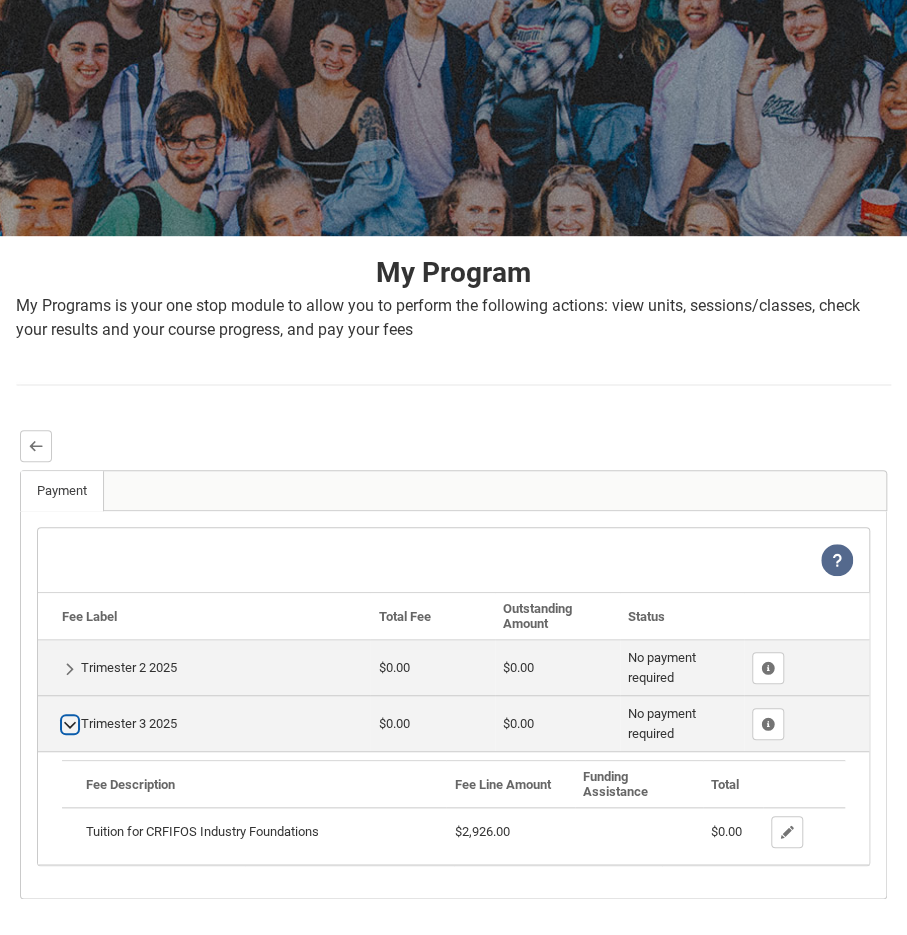 click at bounding box center (70, 724) 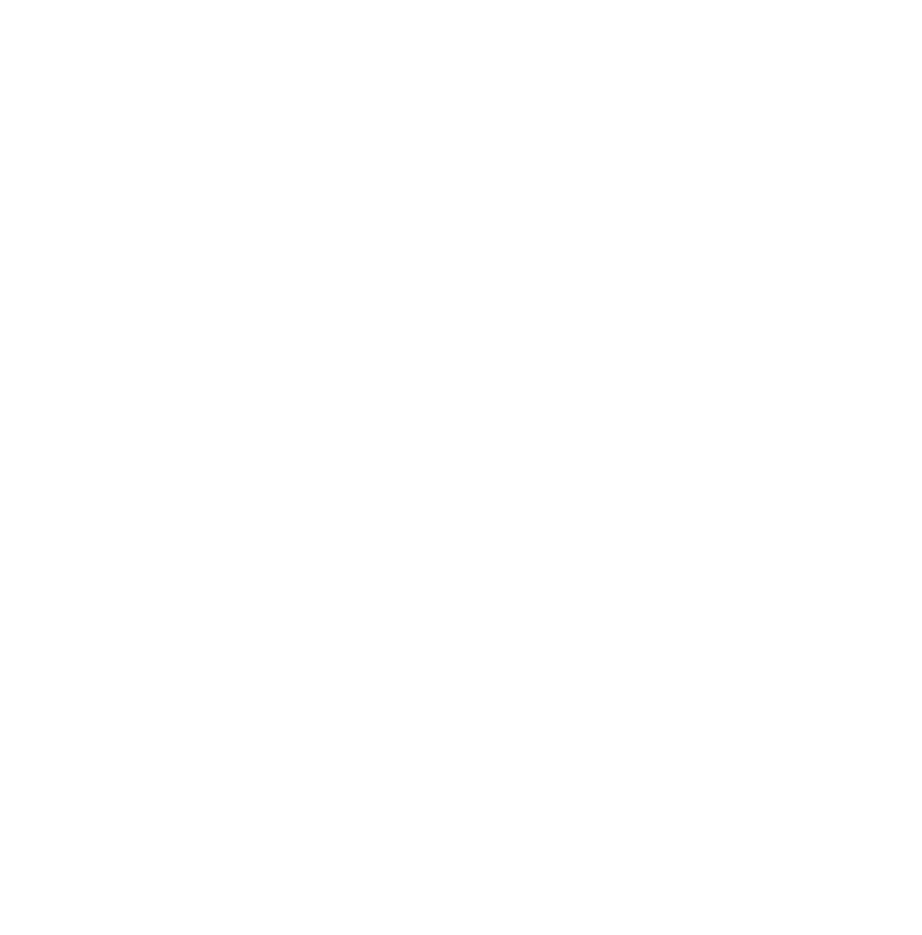 scroll, scrollTop: 0, scrollLeft: 0, axis: both 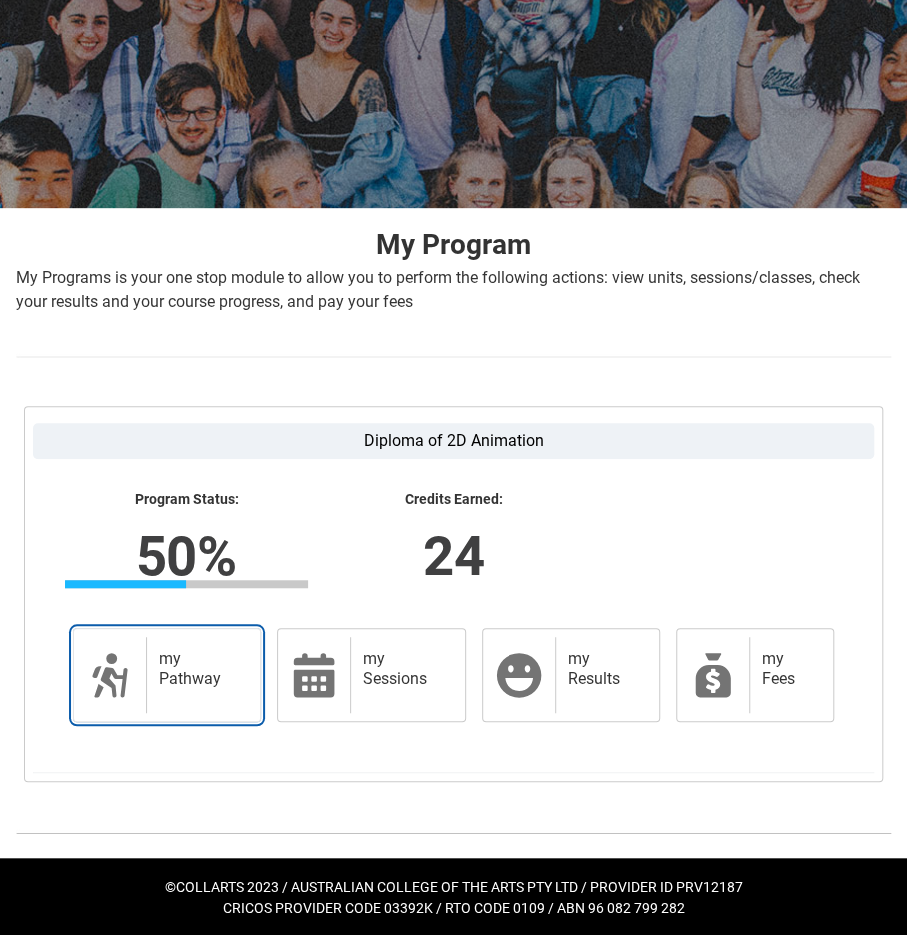 click on "my Pathway" at bounding box center (199, 669) 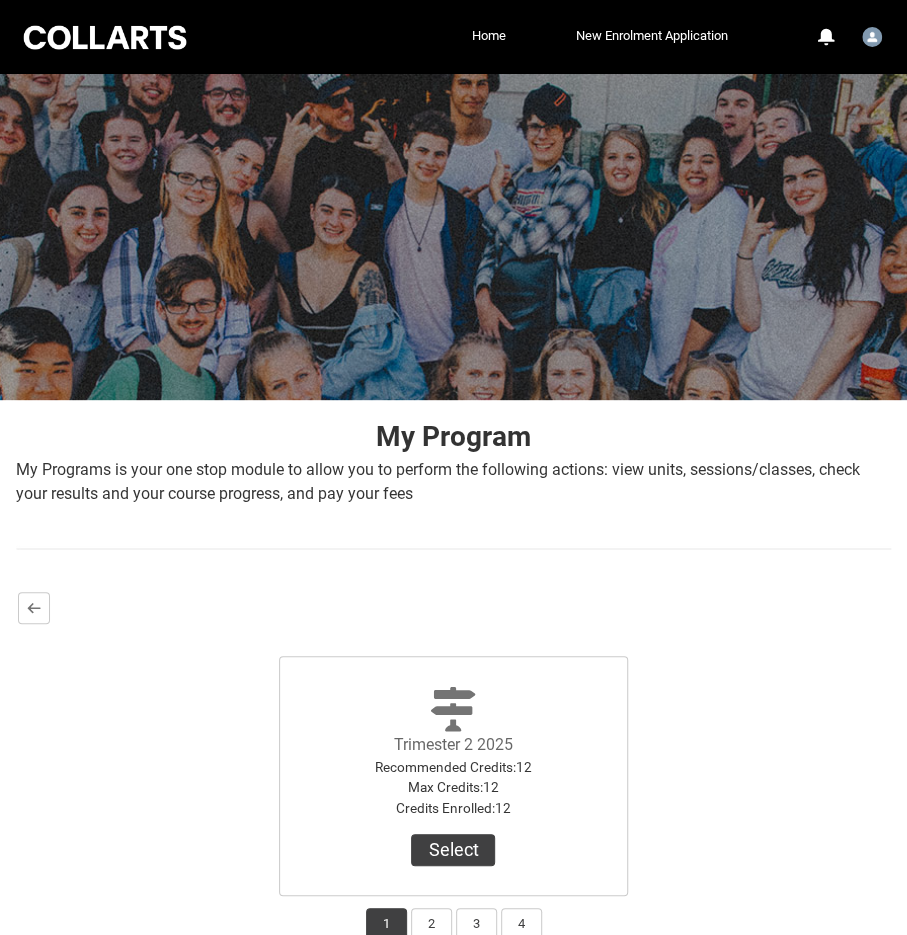 scroll, scrollTop: 153, scrollLeft: 0, axis: vertical 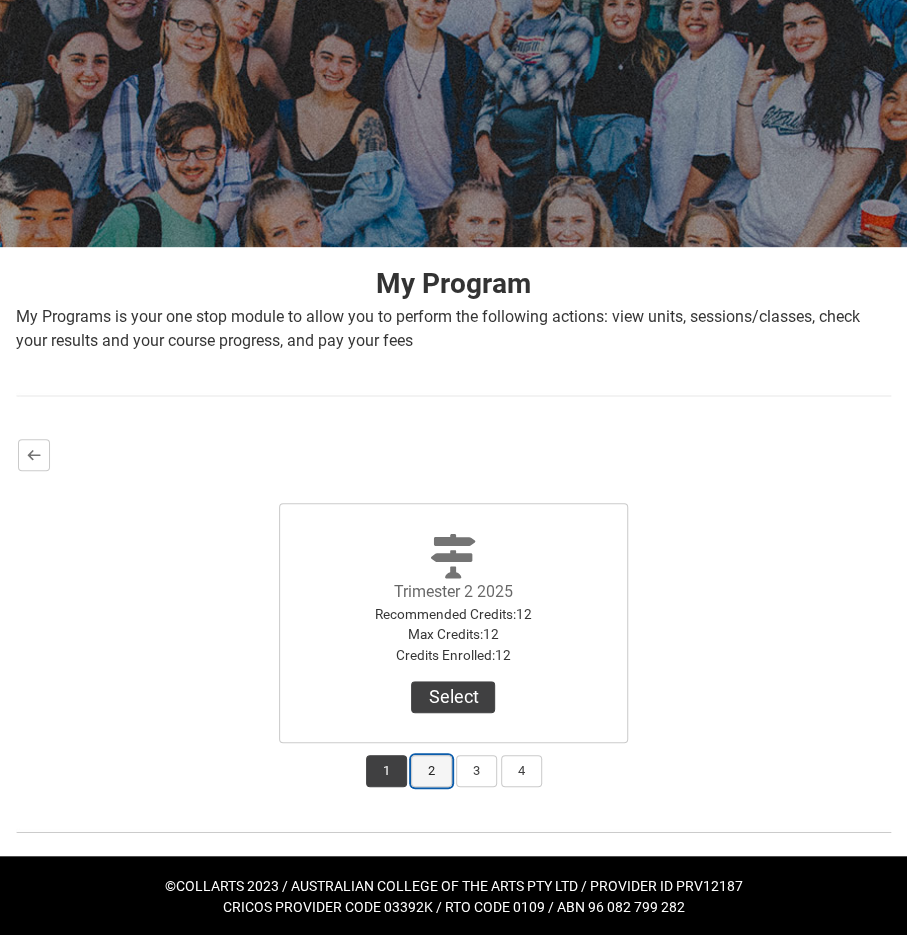 click on "2" at bounding box center (431, 771) 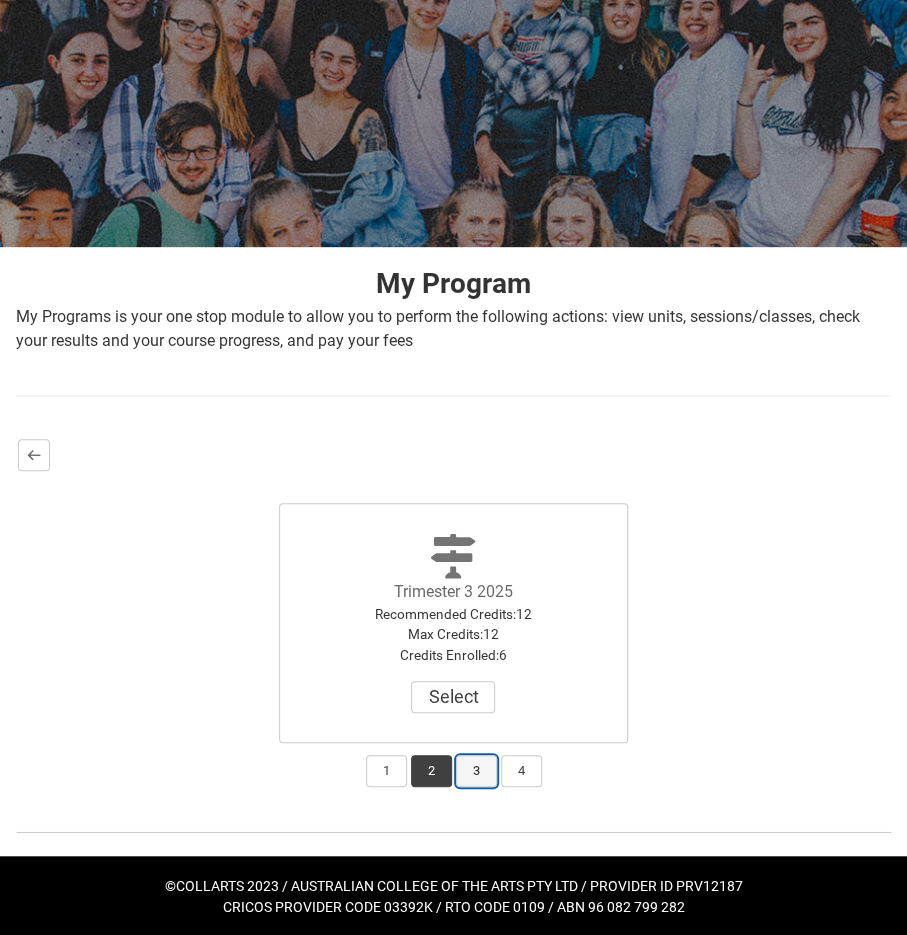 click on "3" at bounding box center (476, 771) 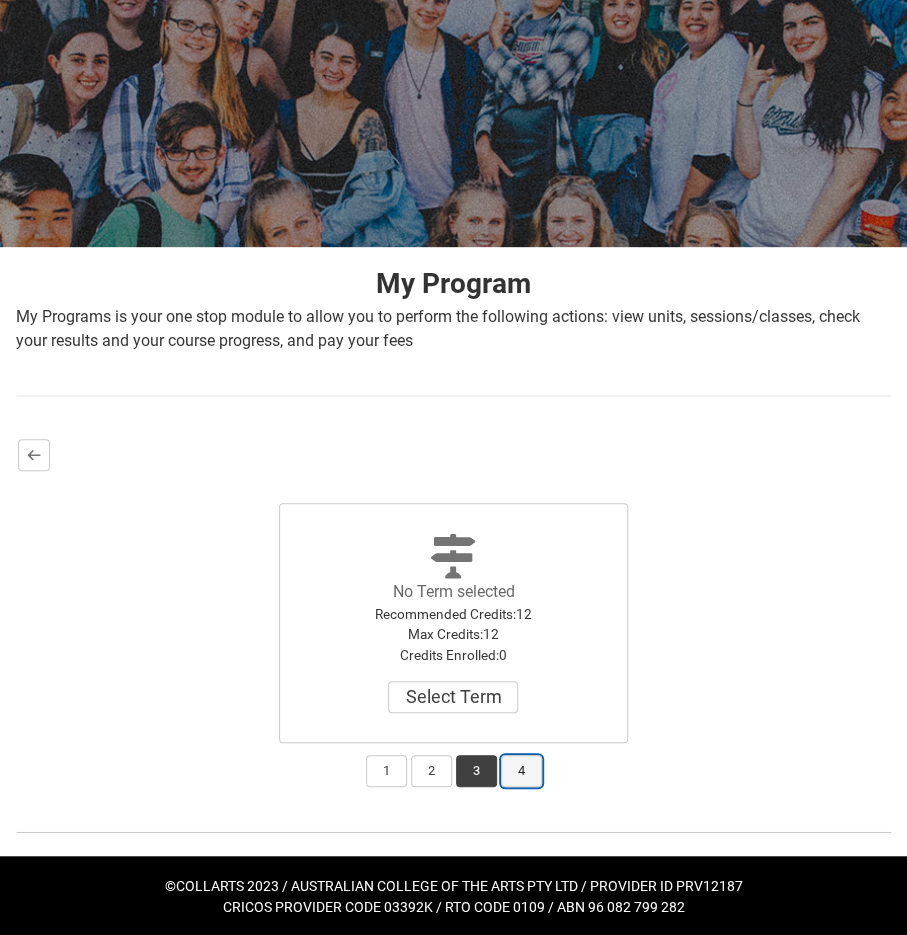 click on "4" at bounding box center (521, 771) 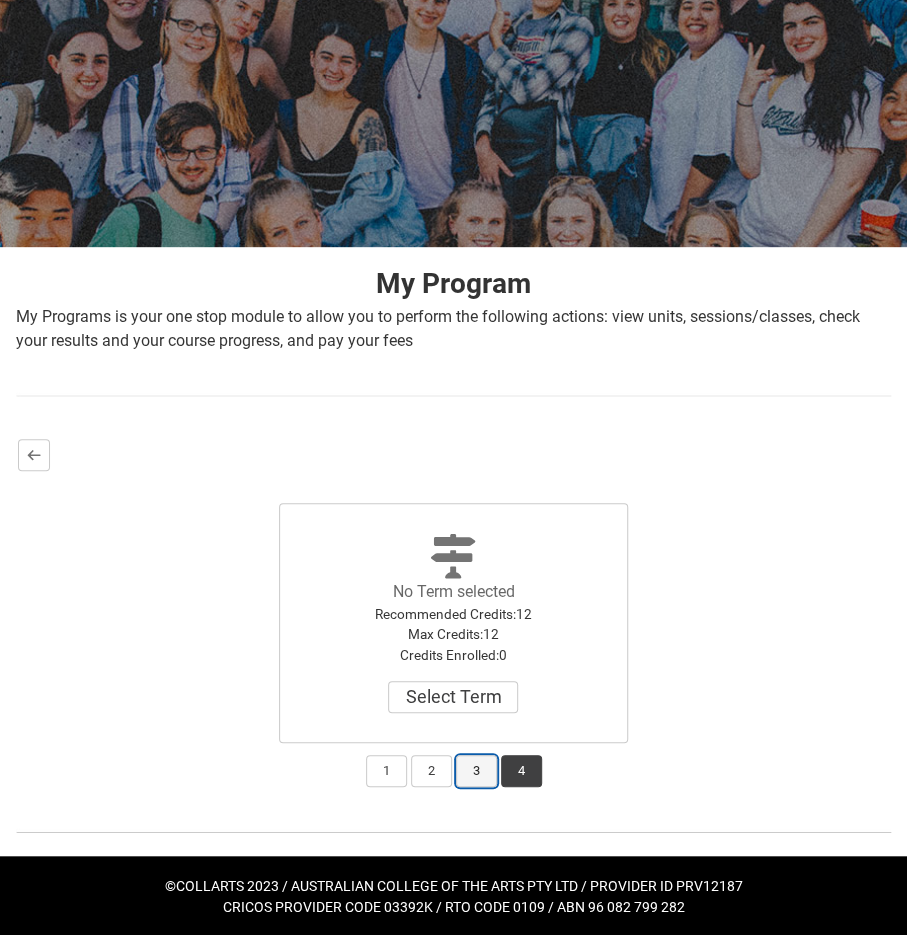 click on "3" at bounding box center (476, 771) 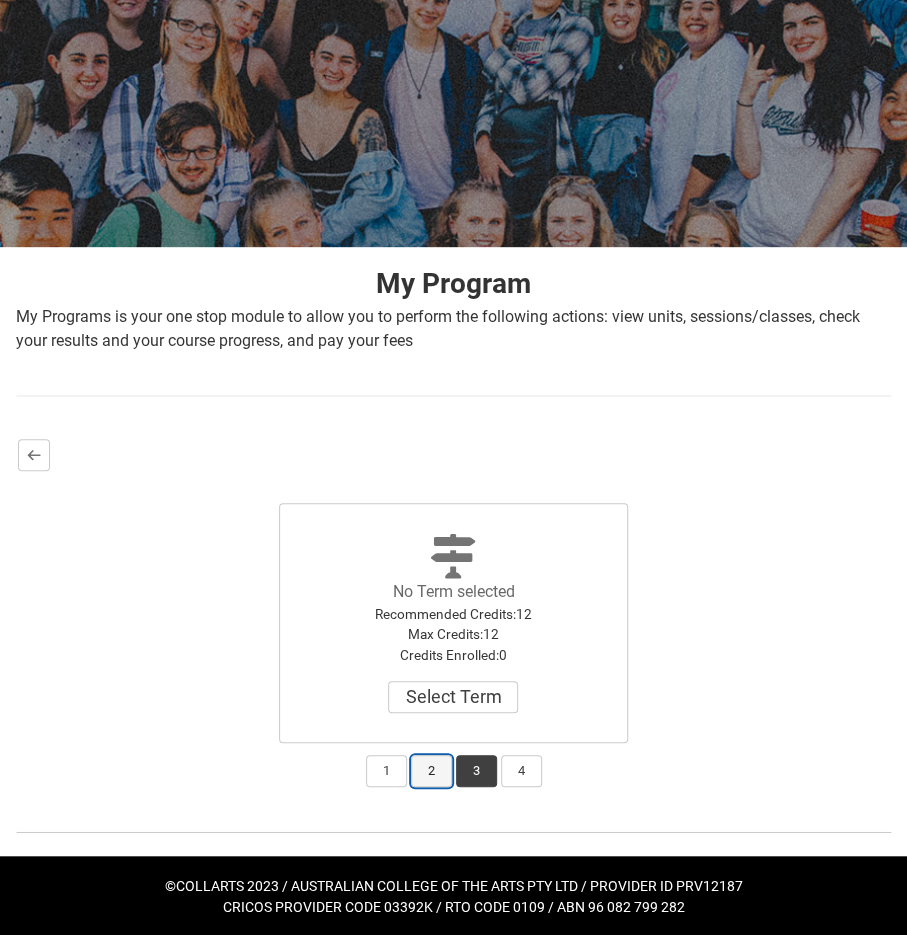click on "2" at bounding box center [431, 771] 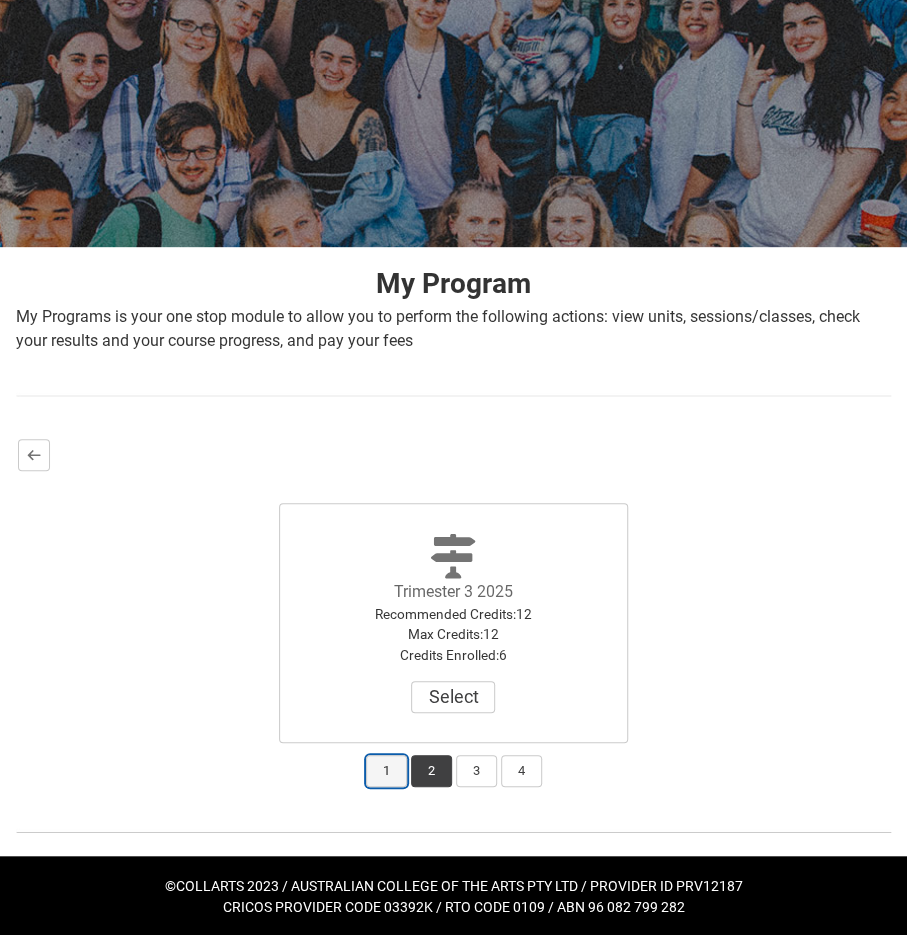 click on "1" at bounding box center [386, 771] 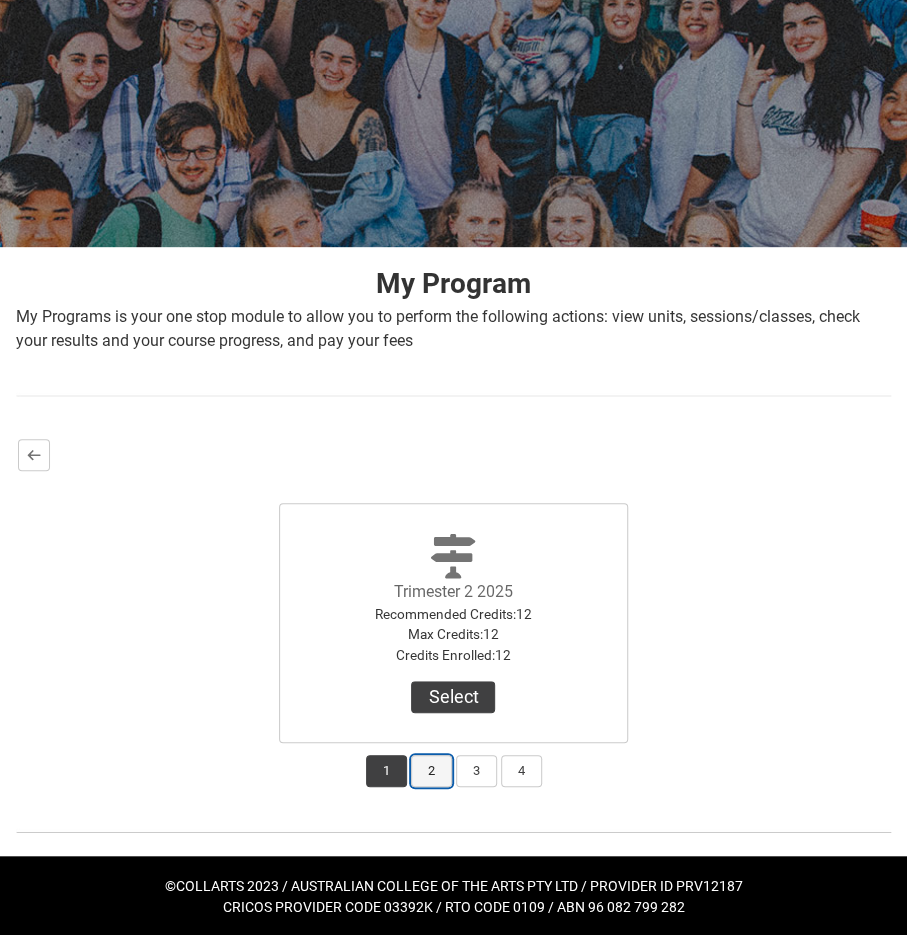 click on "2" at bounding box center (431, 771) 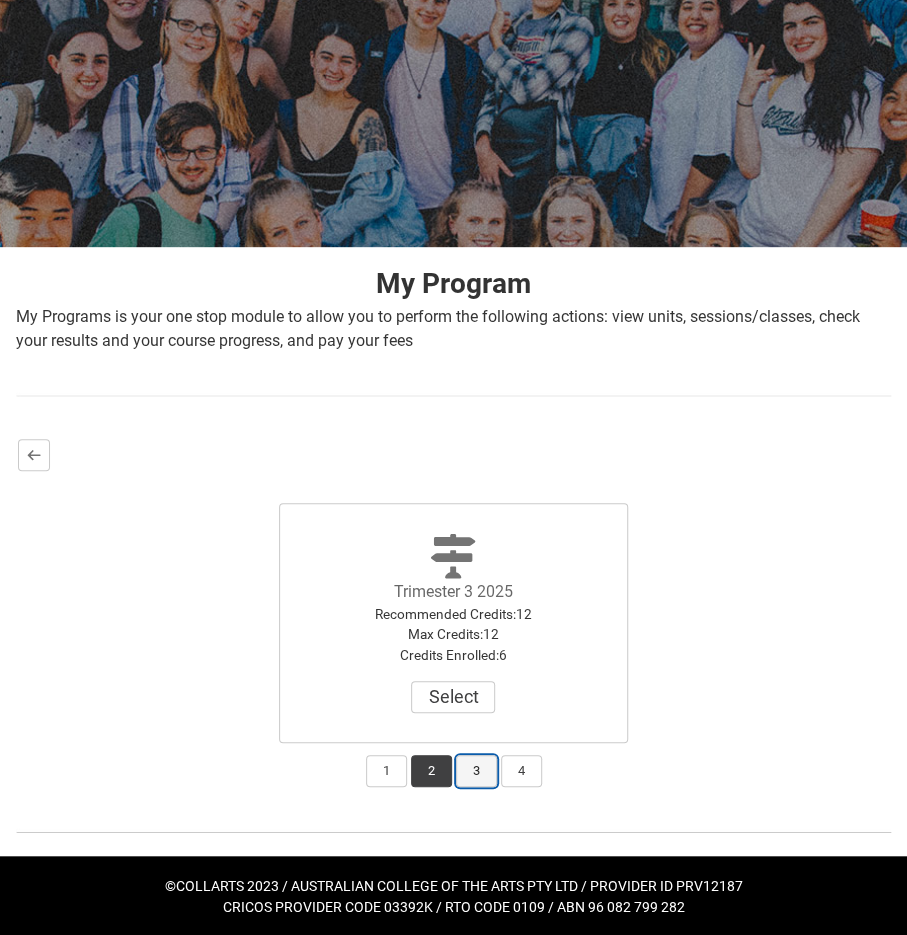 click on "3" at bounding box center [476, 771] 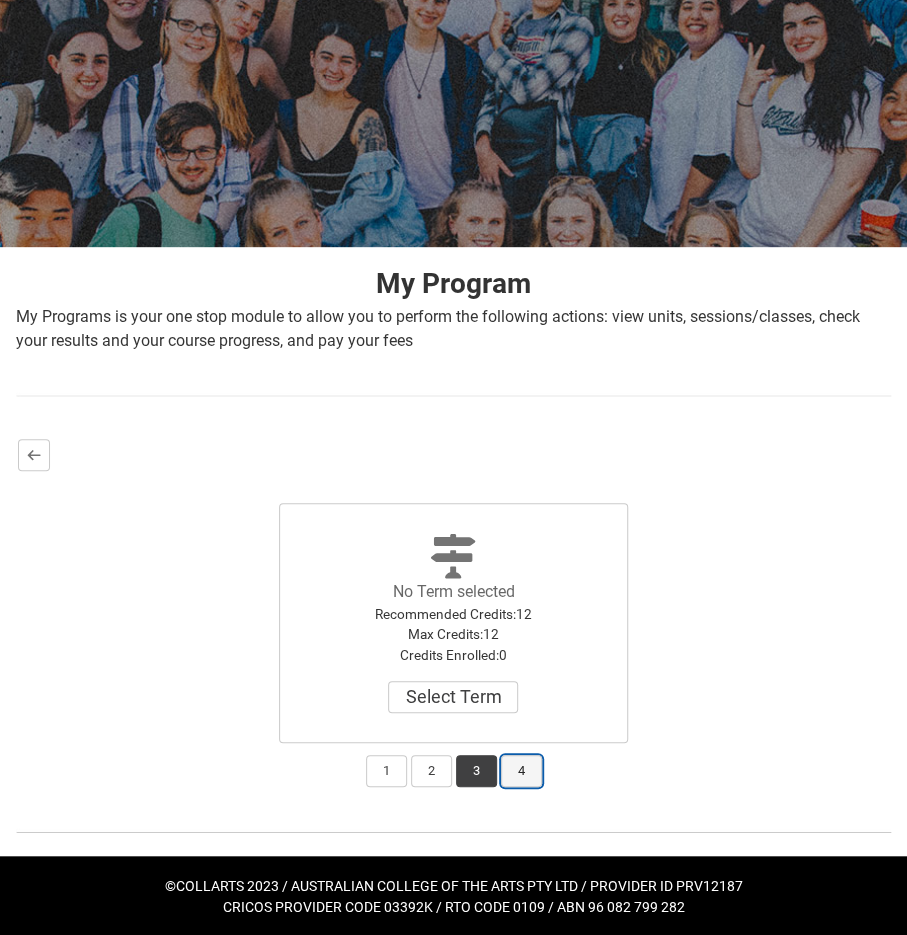 click on "4" at bounding box center [521, 771] 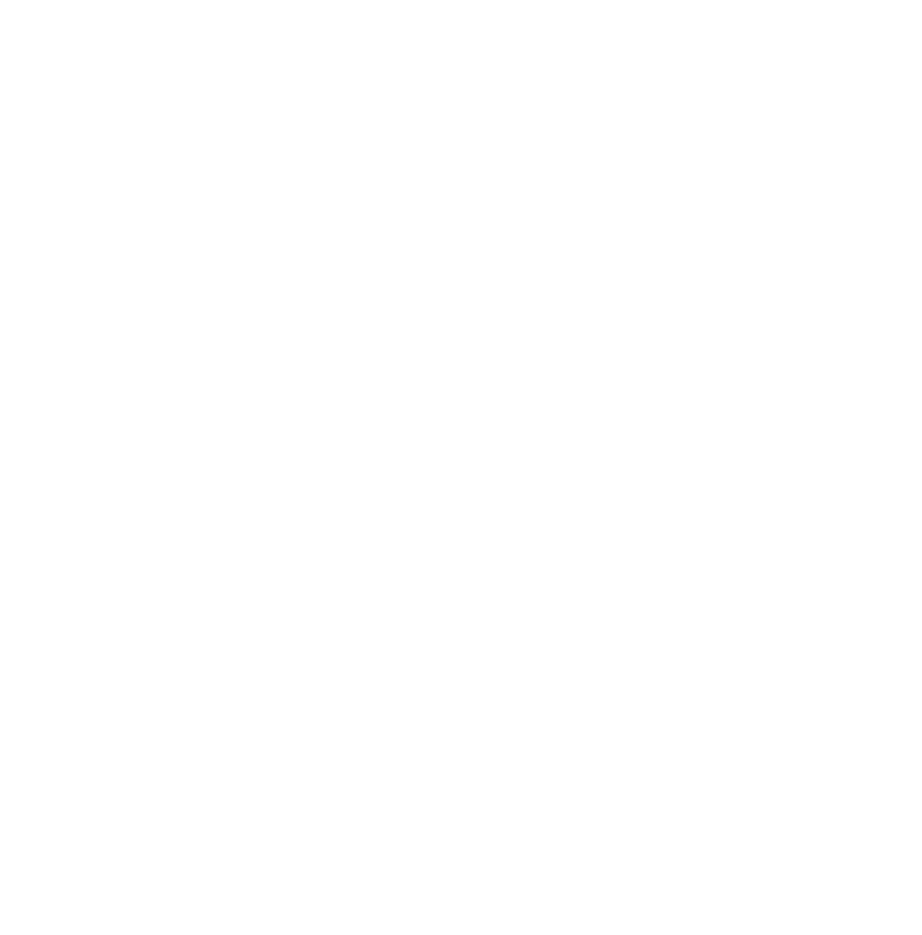 scroll, scrollTop: 0, scrollLeft: 0, axis: both 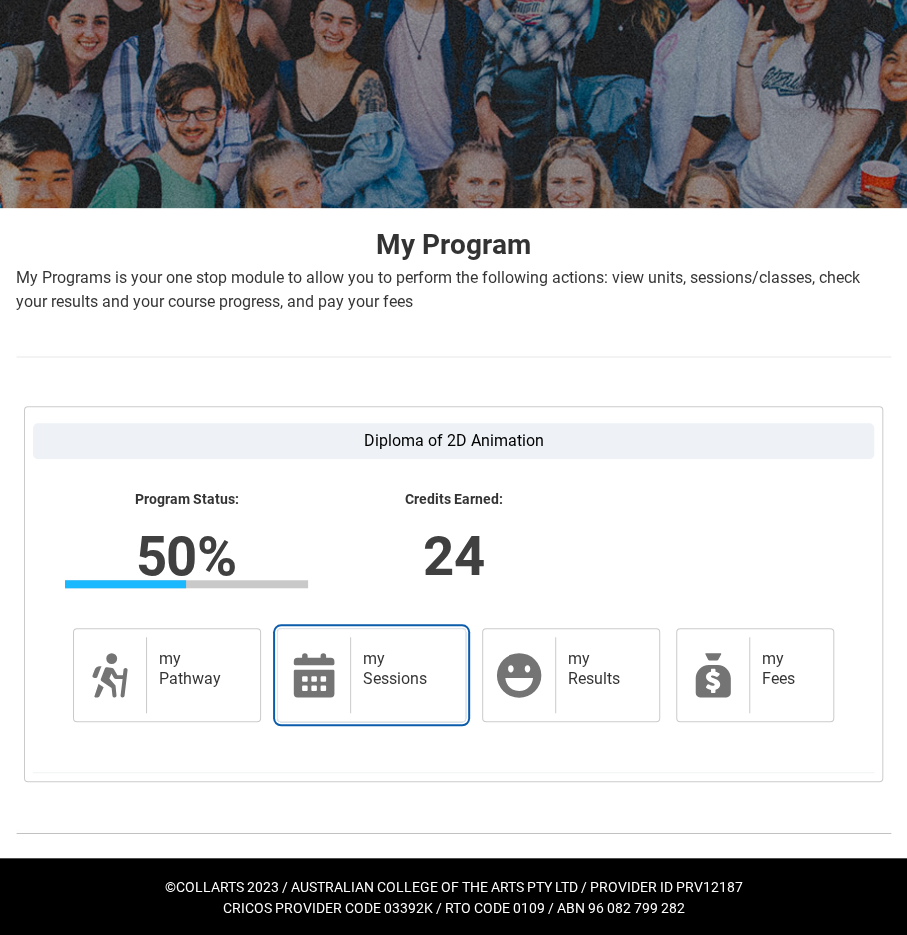 drag, startPoint x: 288, startPoint y: 681, endPoint x: 316, endPoint y: 666, distance: 31.764761 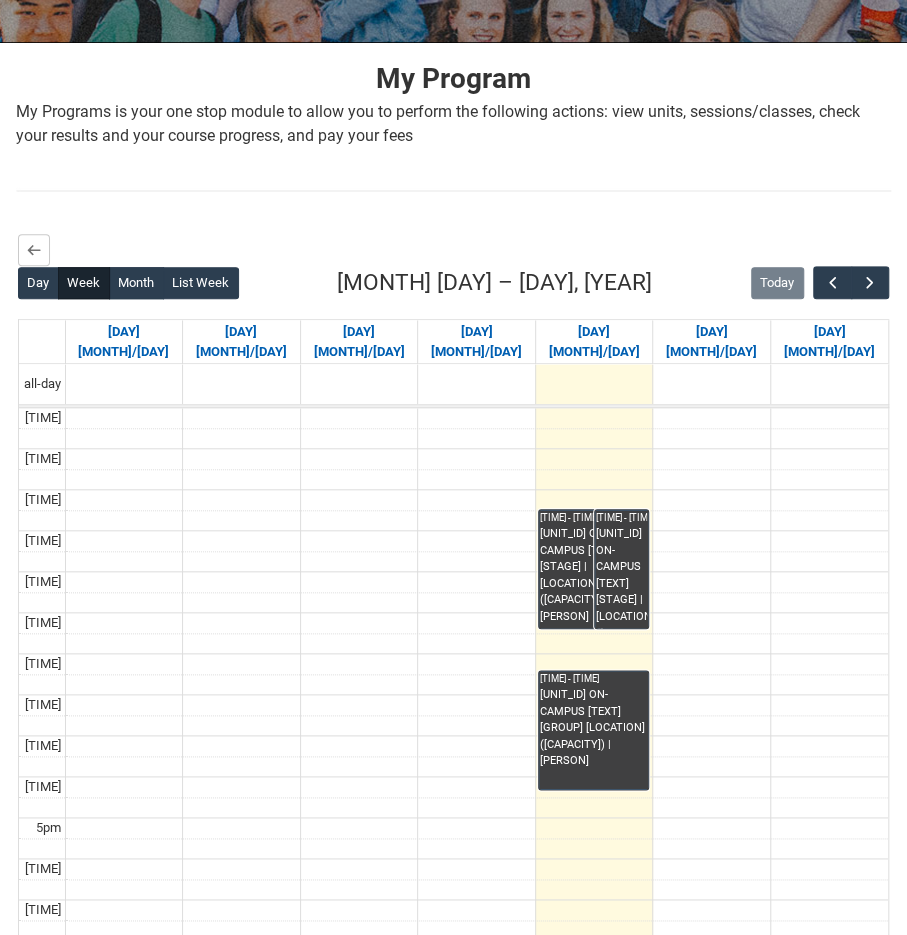 scroll, scrollTop: 361, scrollLeft: 0, axis: vertical 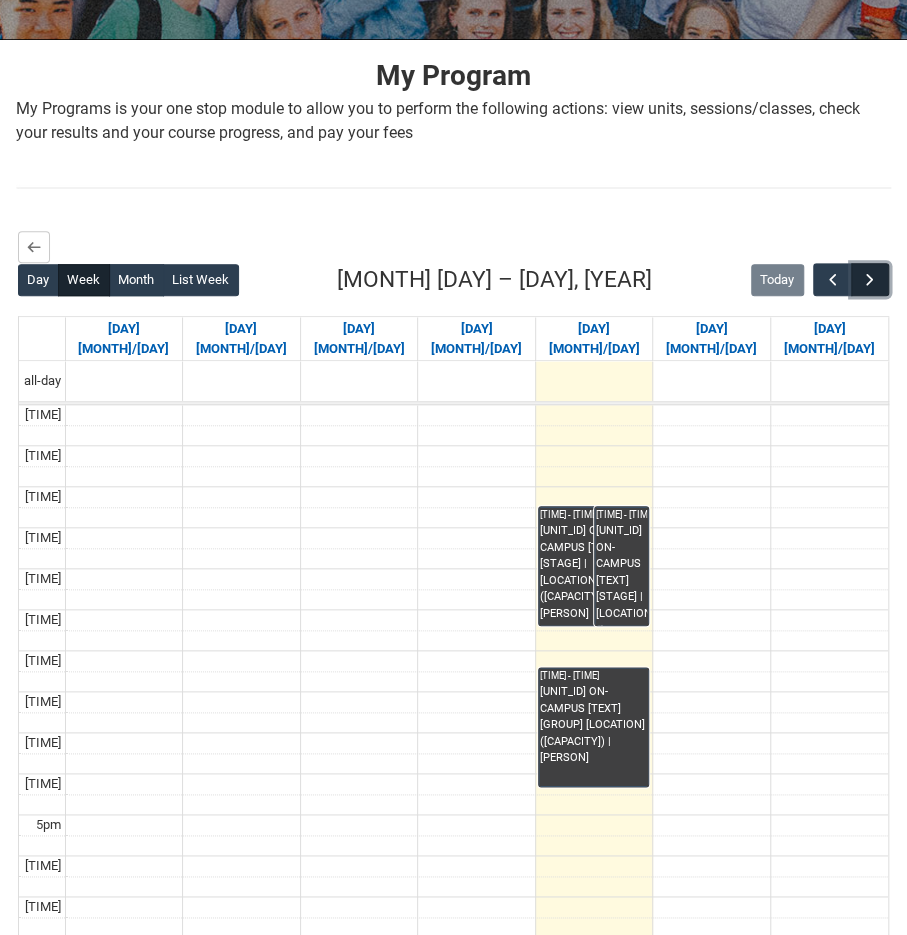 click at bounding box center (870, 280) 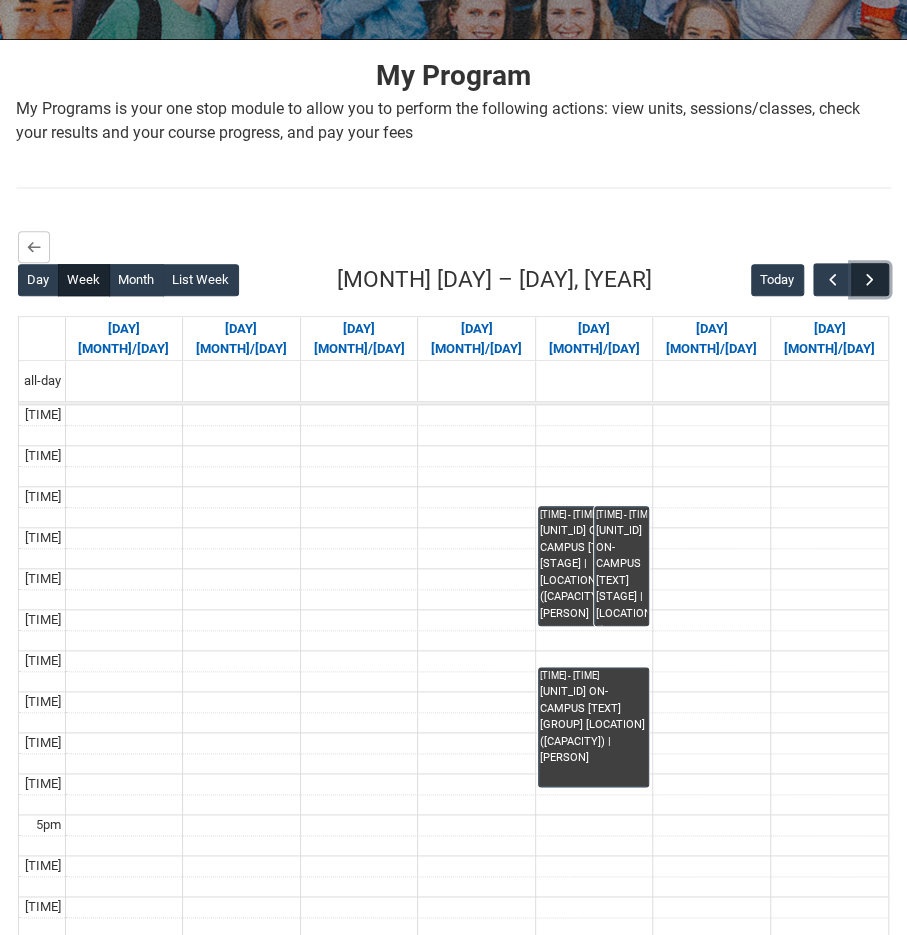 click at bounding box center [870, 280] 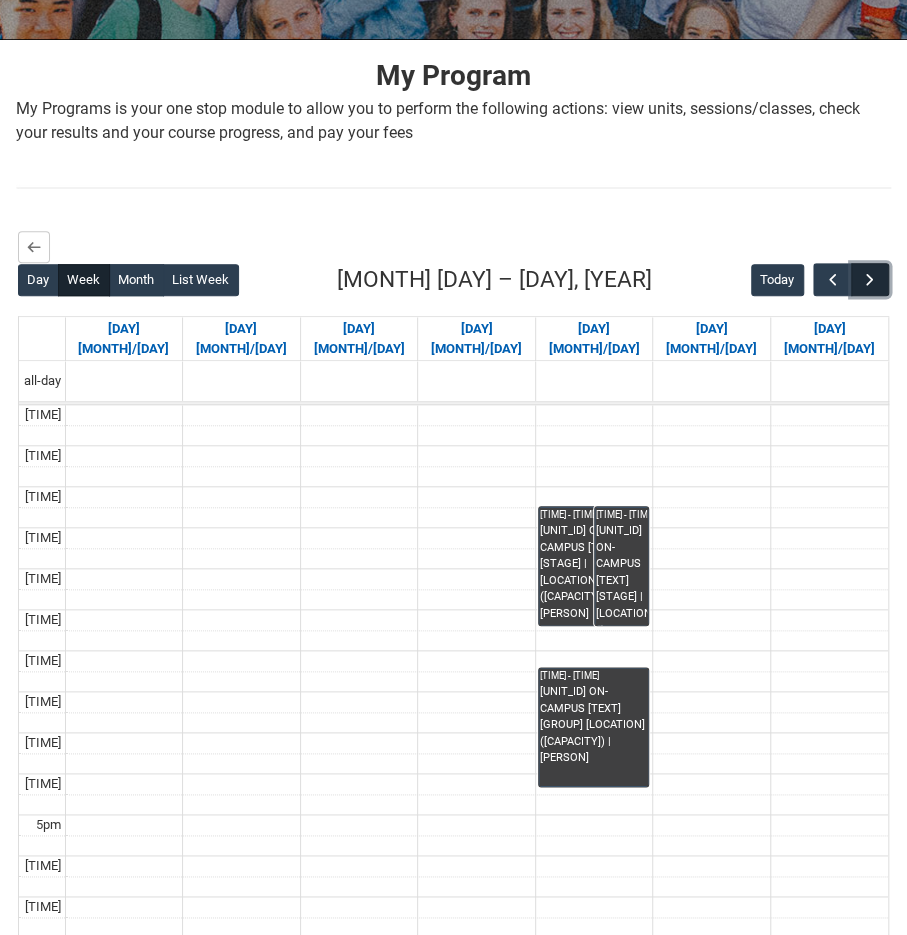 click at bounding box center (870, 280) 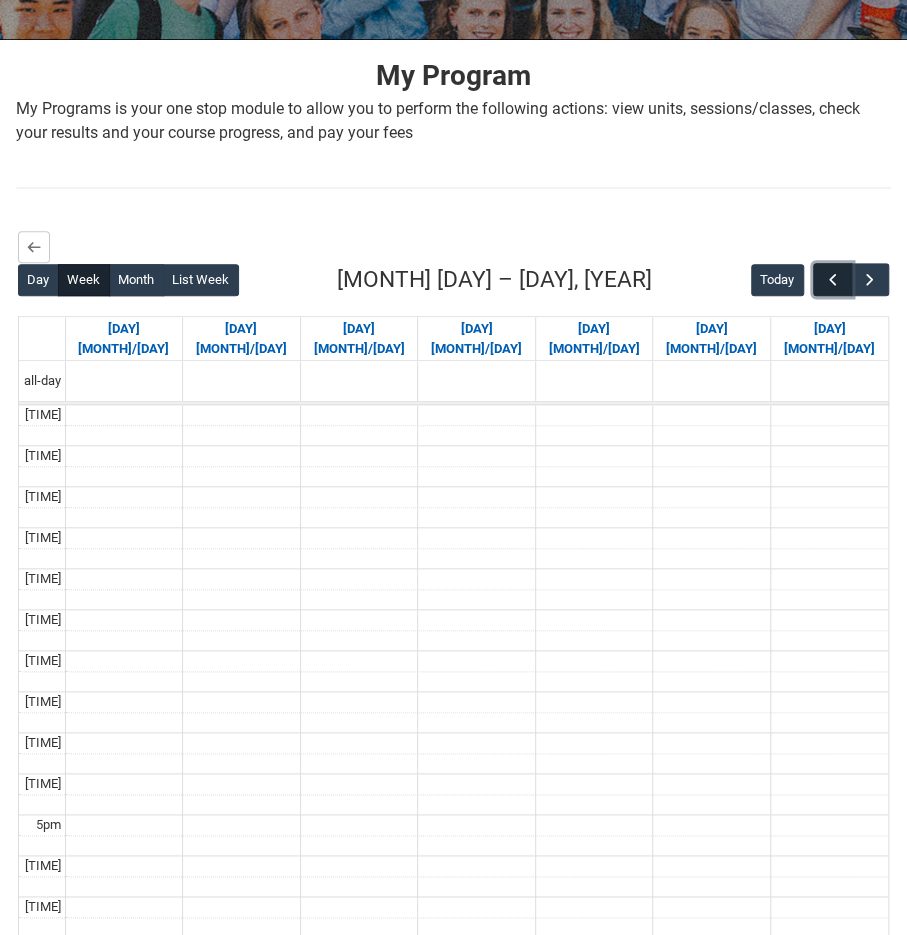 click at bounding box center [833, 280] 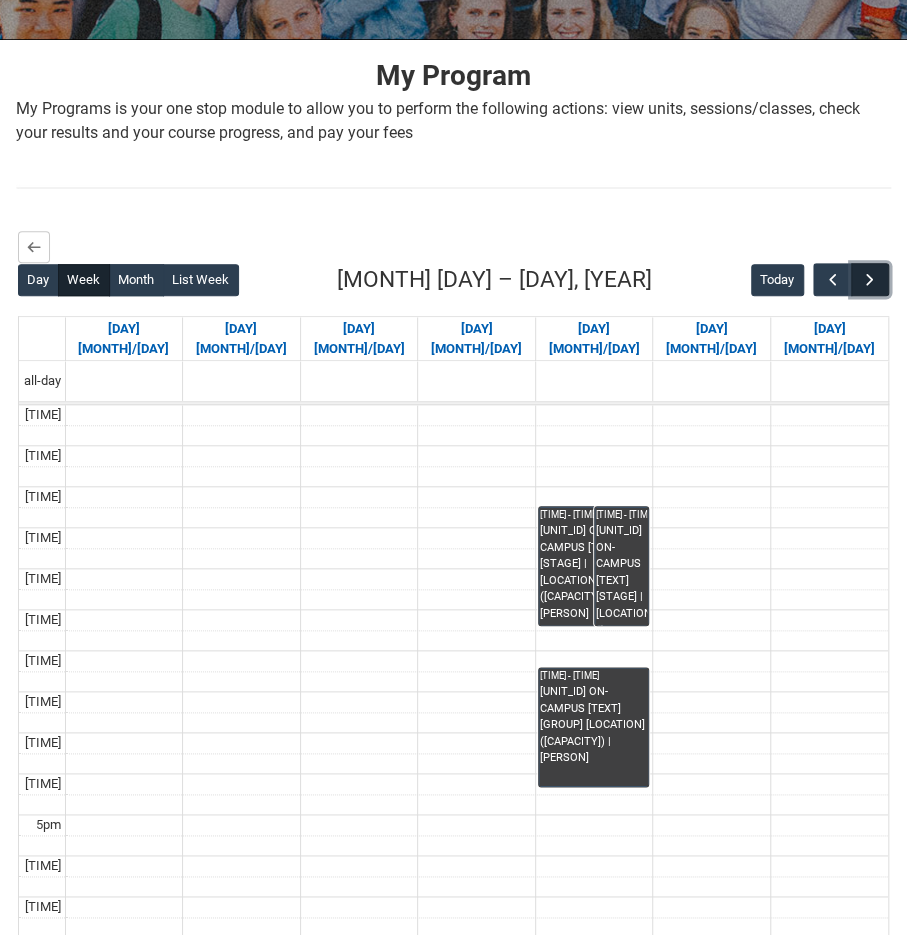 click at bounding box center [870, 280] 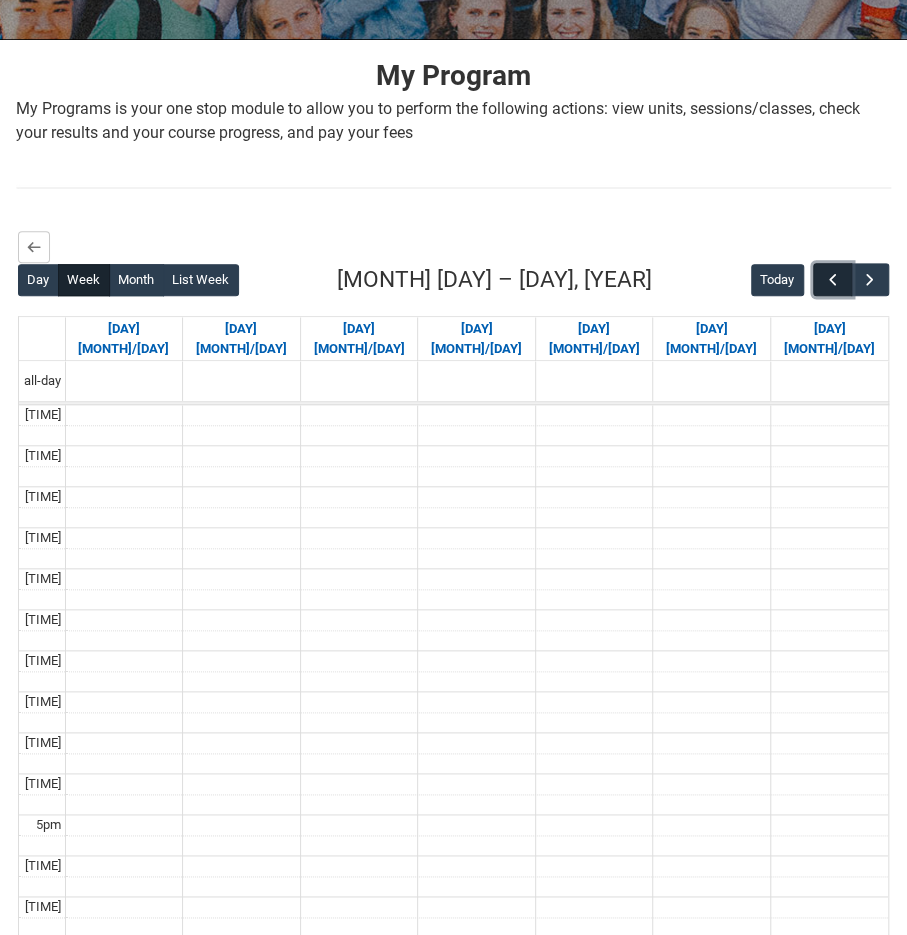 click at bounding box center (833, 280) 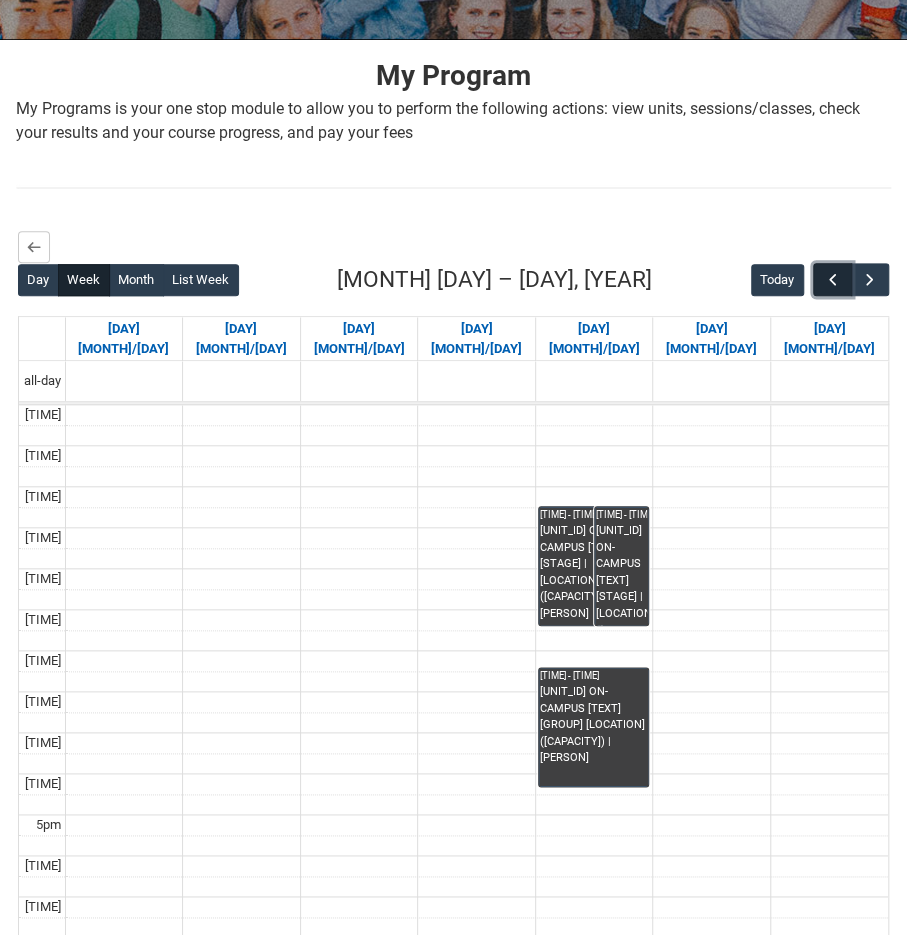 click at bounding box center (833, 280) 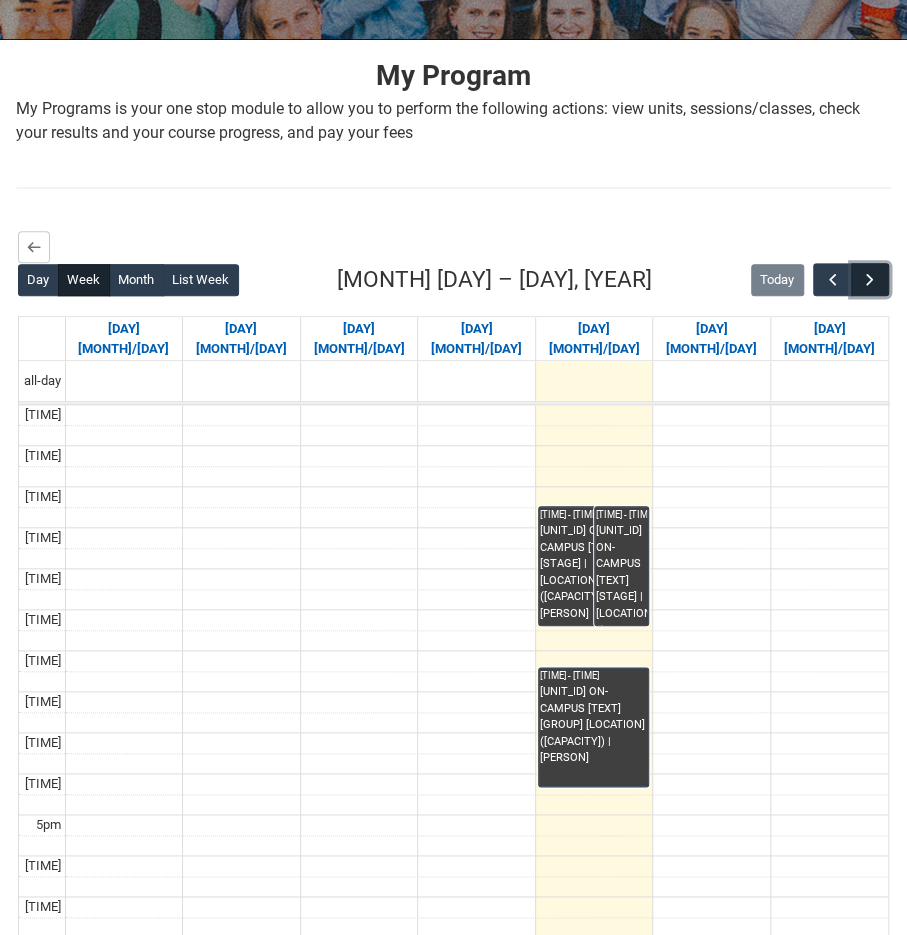 click at bounding box center [870, 280] 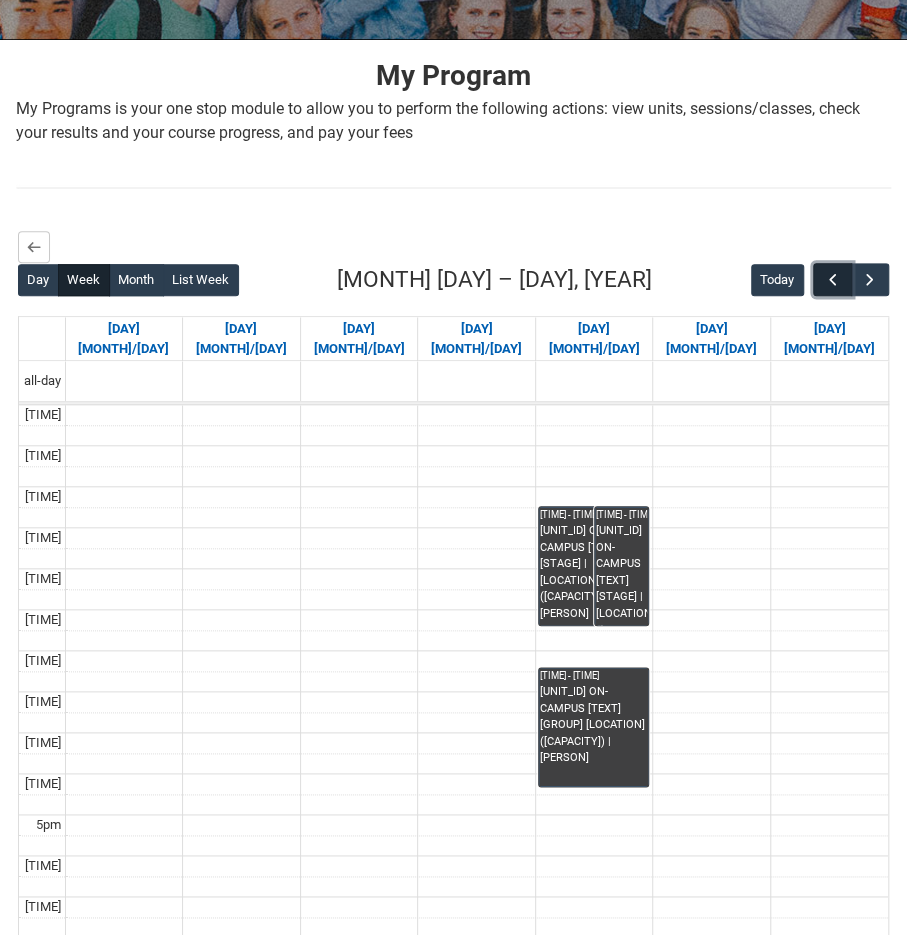 click at bounding box center [833, 280] 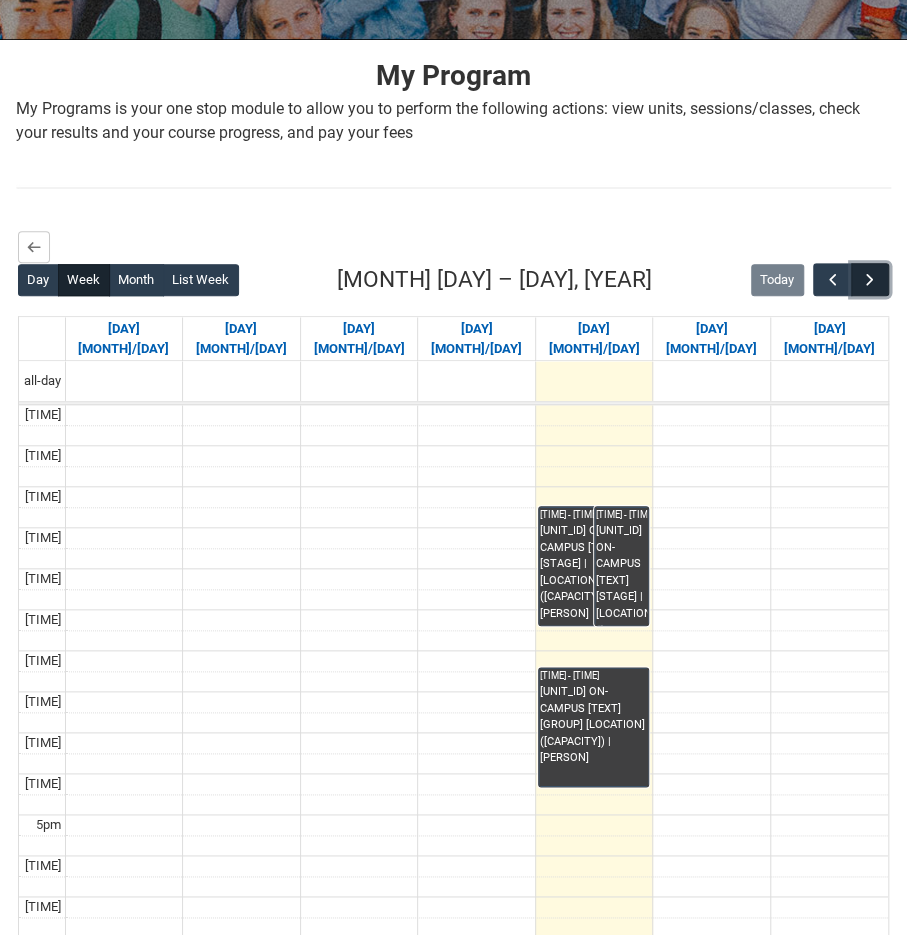 click at bounding box center [870, 280] 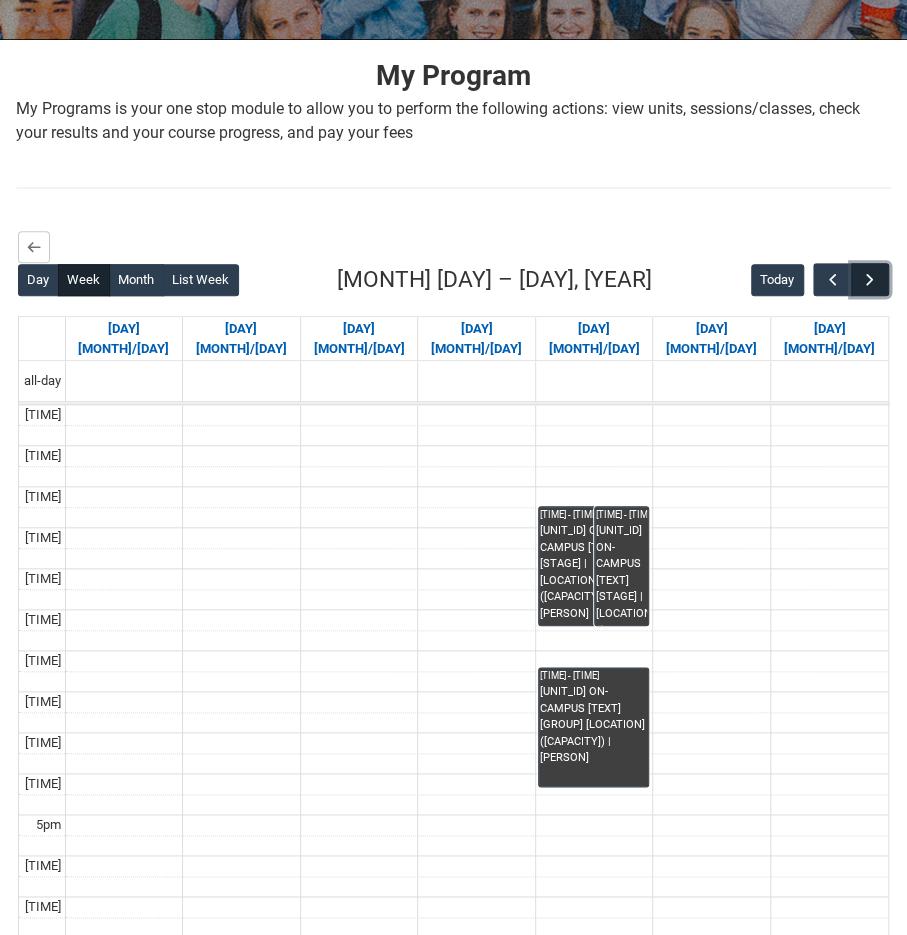 click at bounding box center [870, 280] 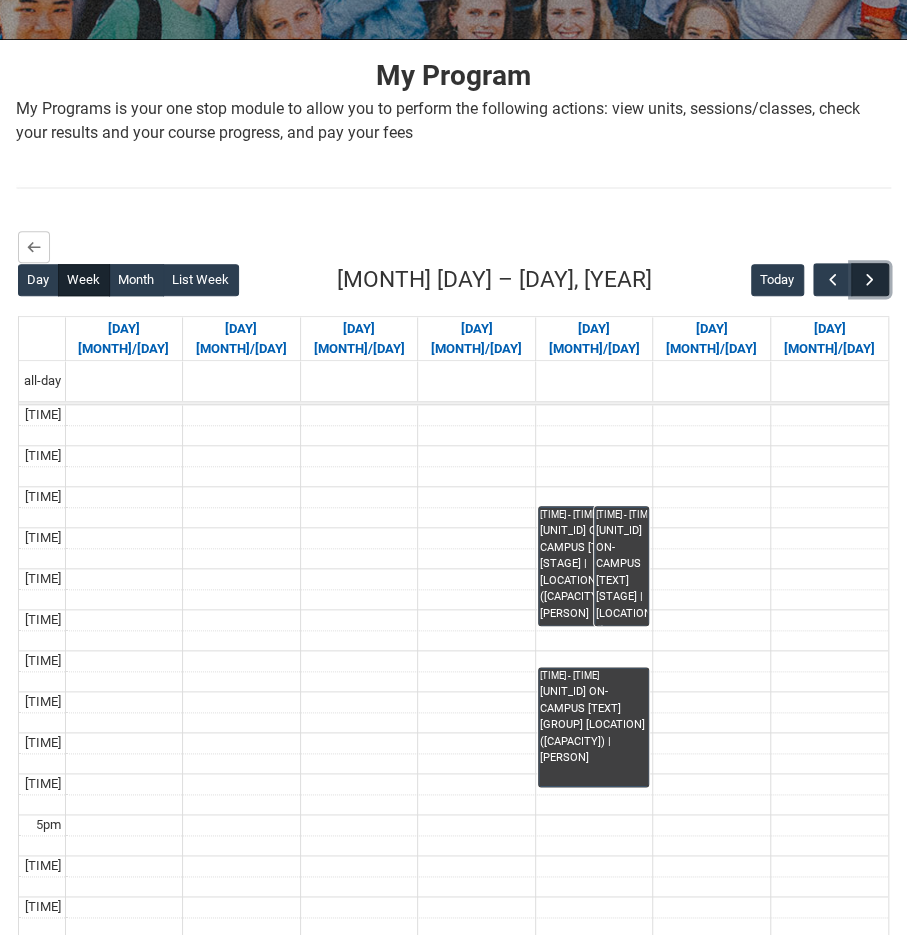 click at bounding box center (870, 280) 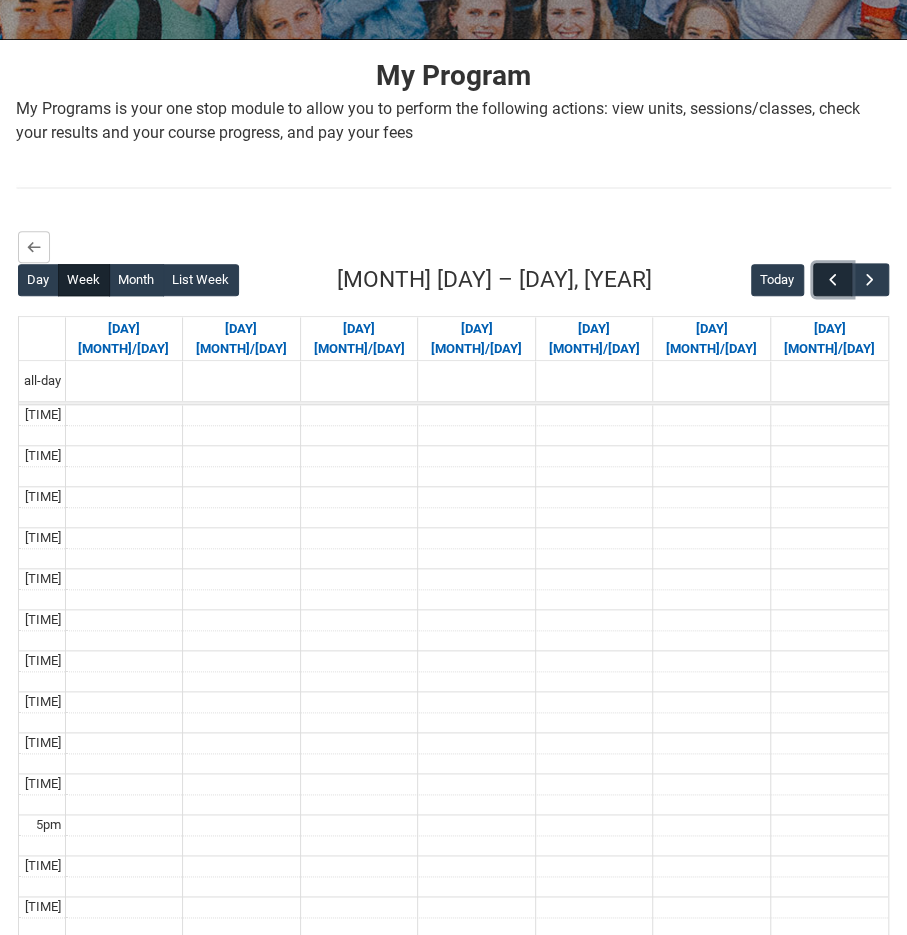 click at bounding box center [833, 280] 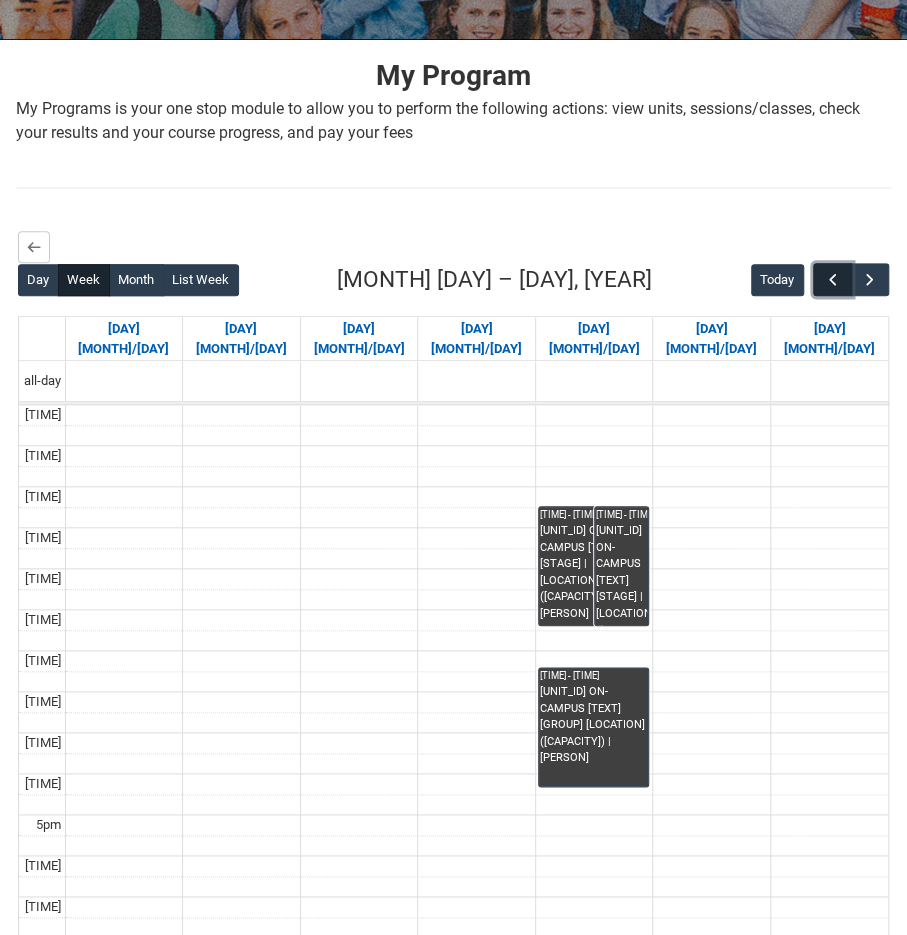 click at bounding box center [833, 280] 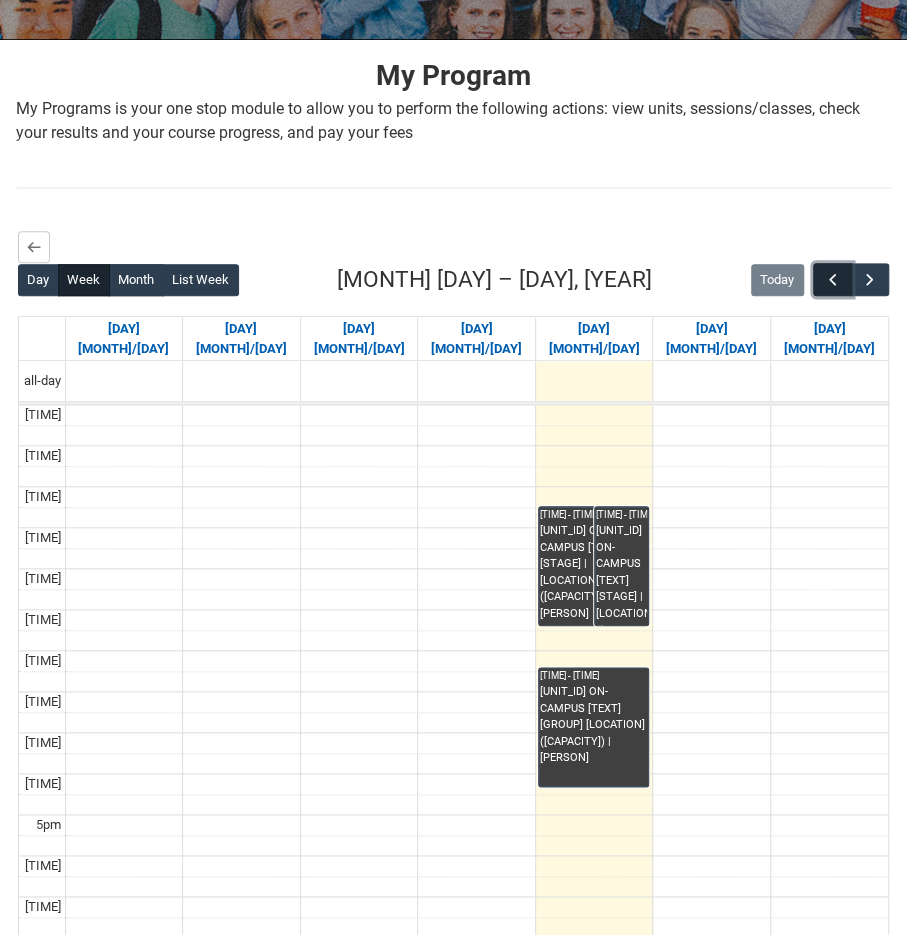 click at bounding box center [833, 280] 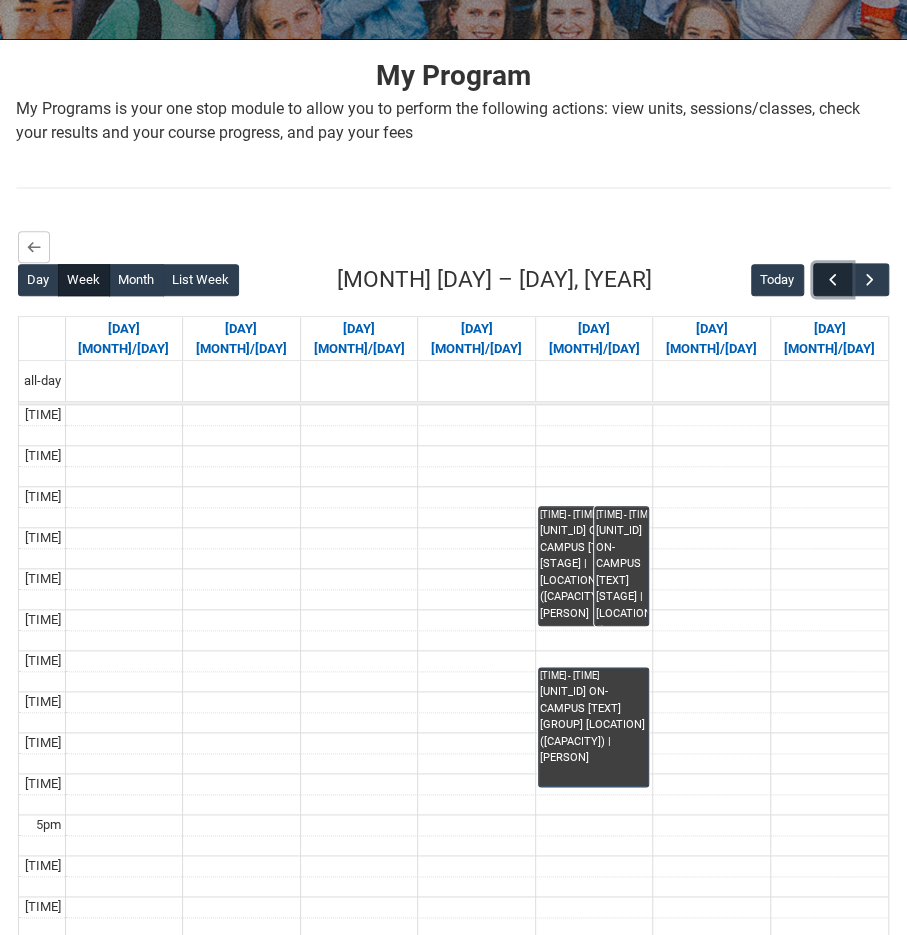 click at bounding box center (833, 280) 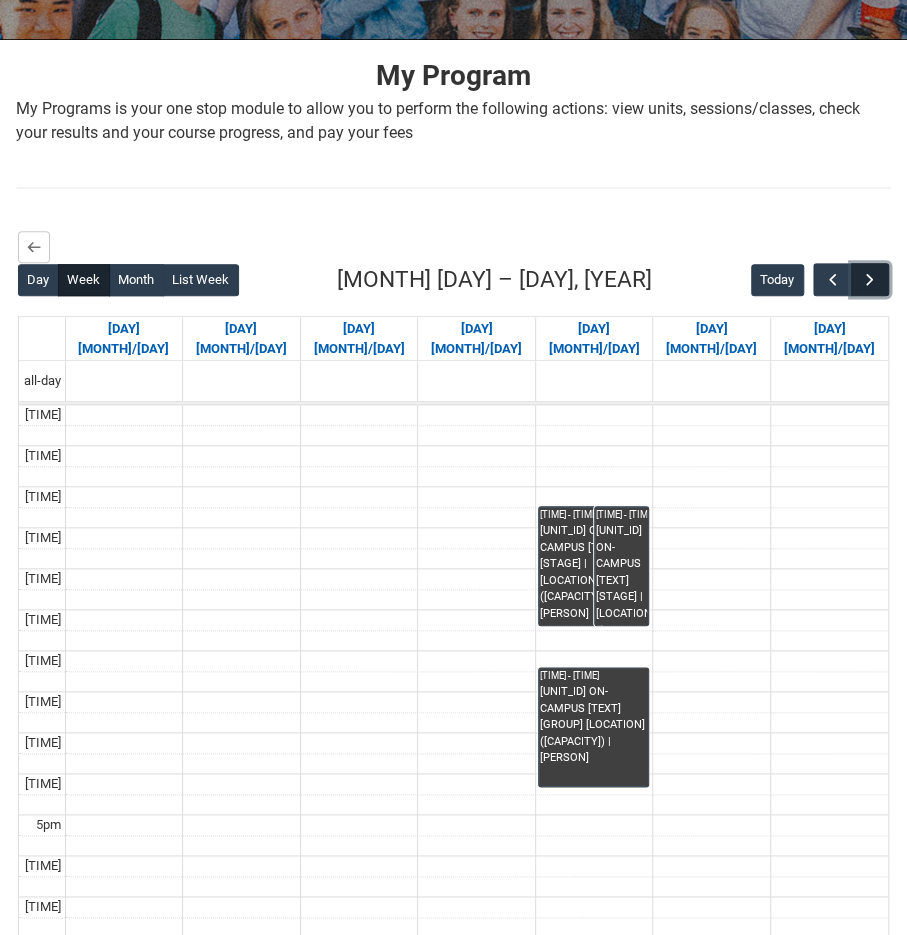 click at bounding box center (870, 280) 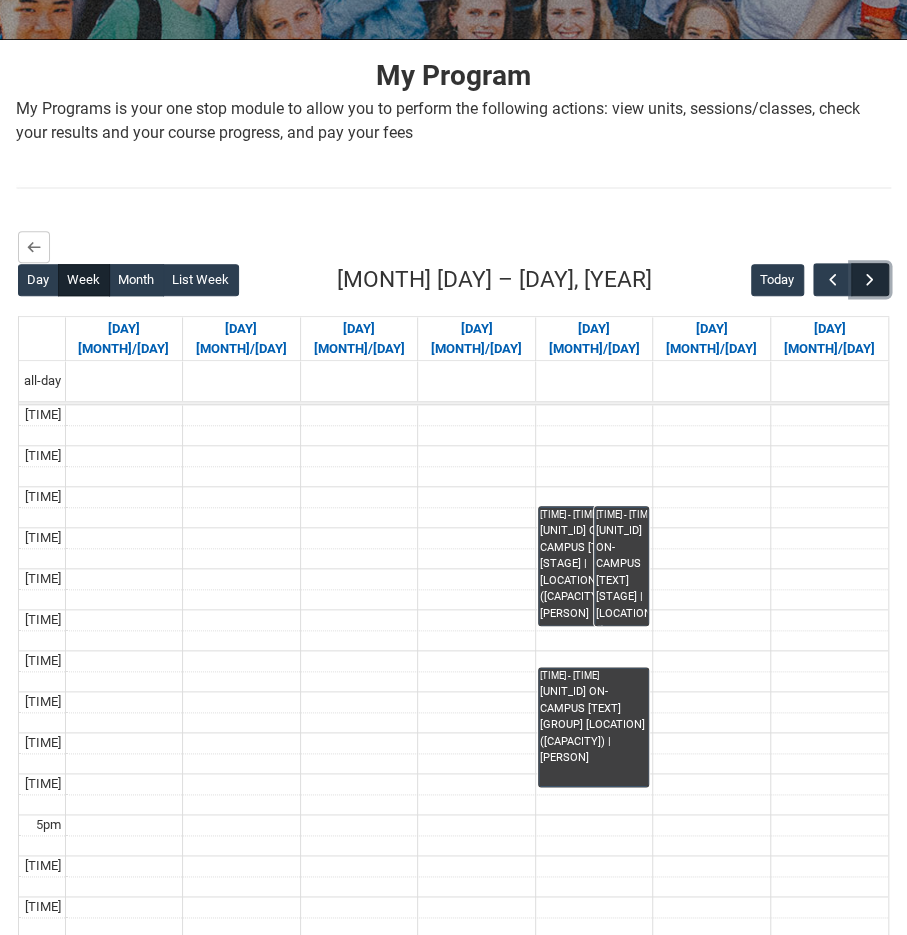 click at bounding box center (870, 280) 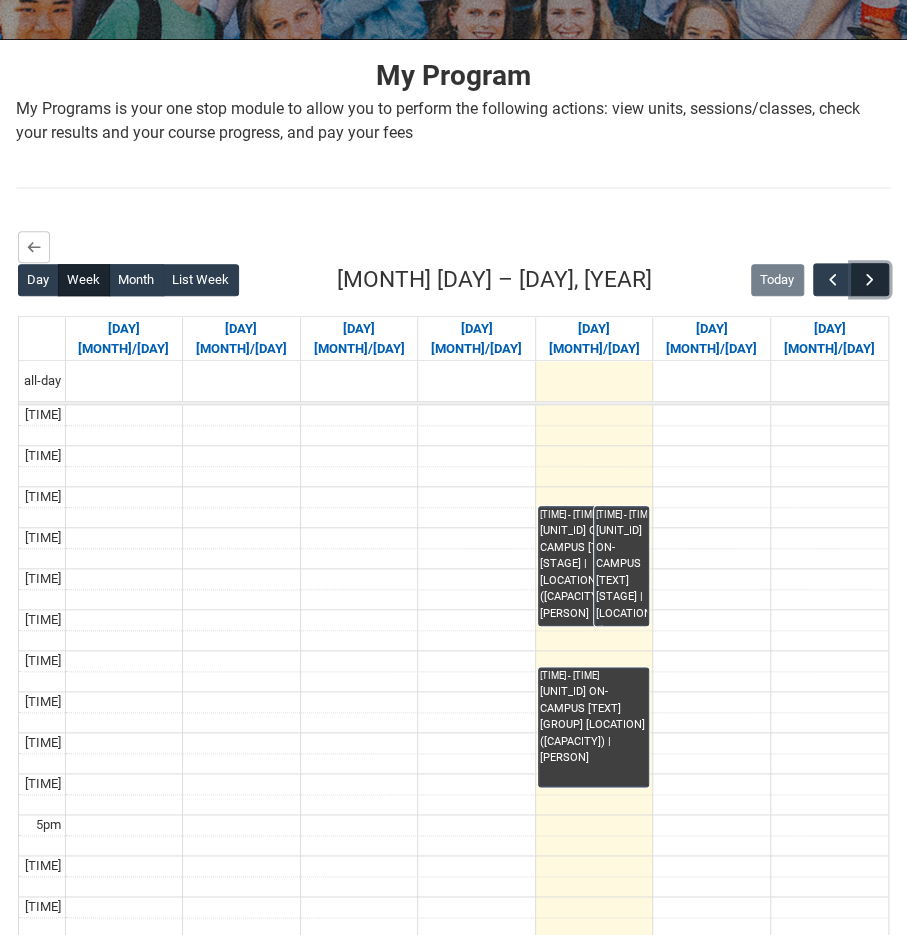 click at bounding box center [870, 280] 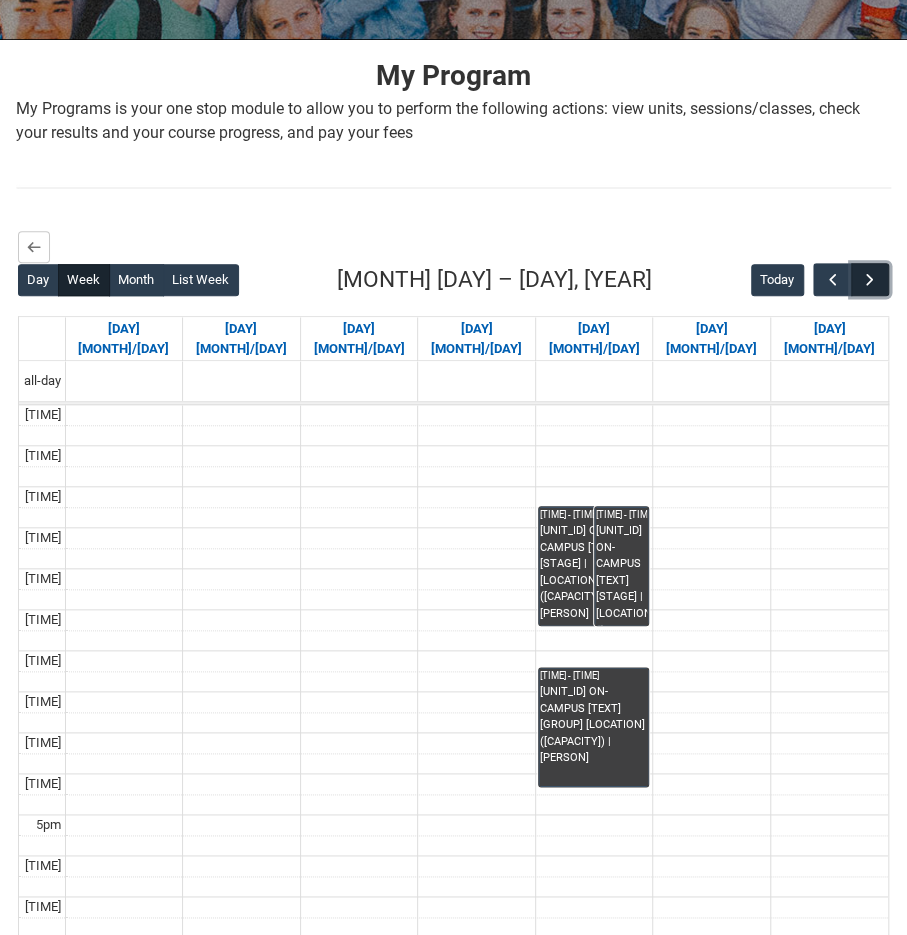 click at bounding box center (870, 280) 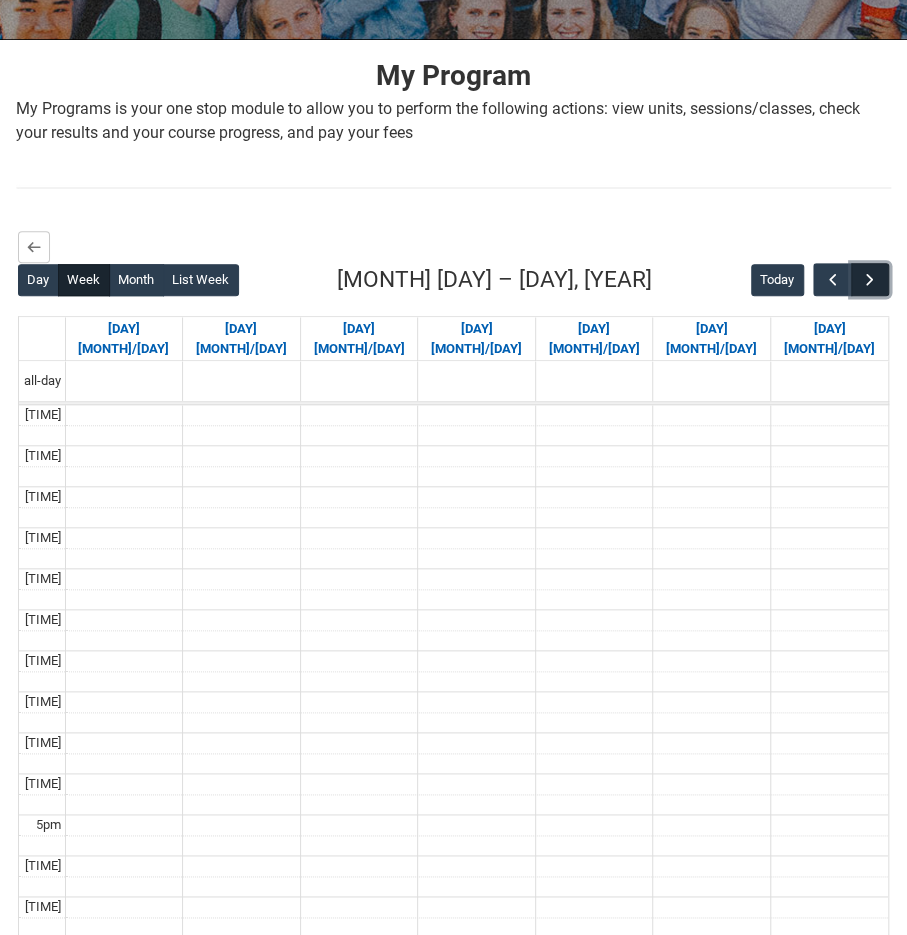 click at bounding box center [870, 280] 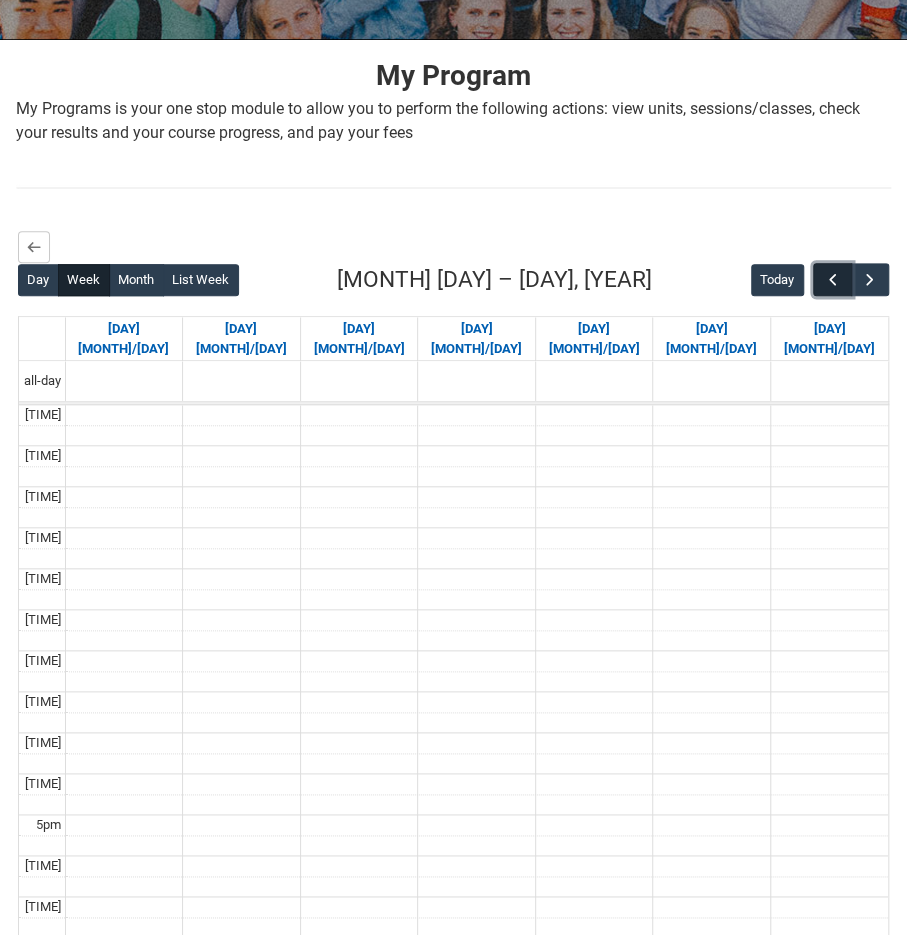 click at bounding box center (833, 280) 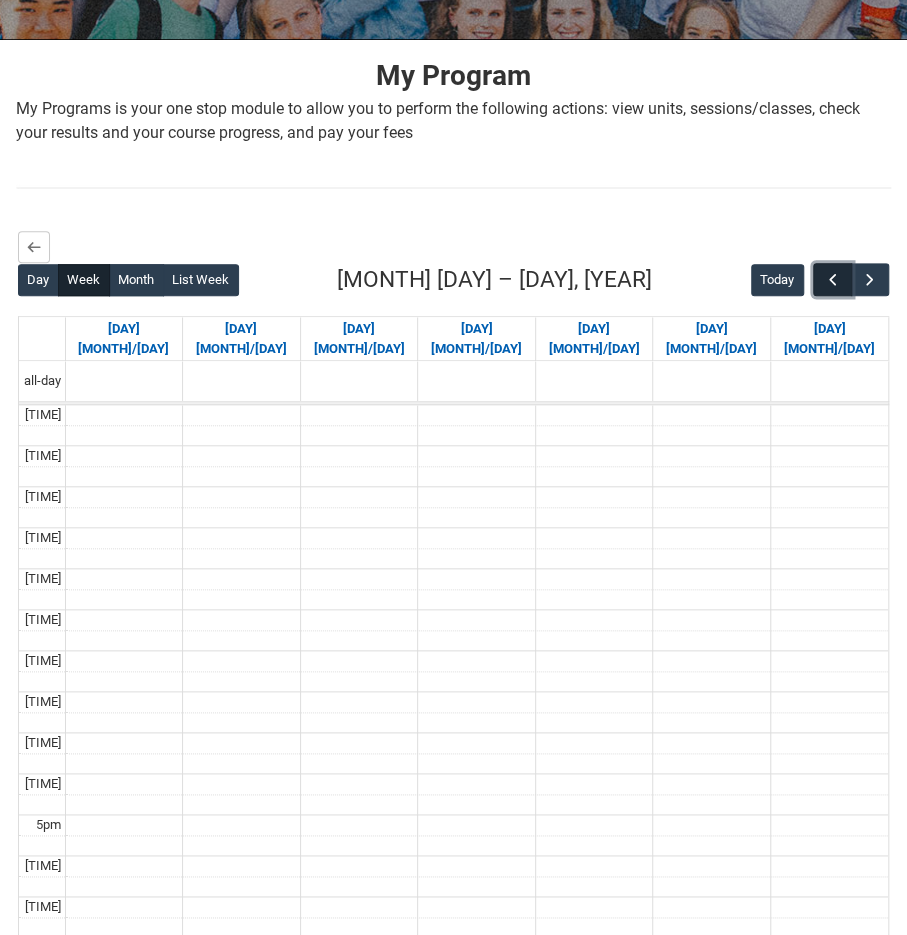 click at bounding box center (833, 280) 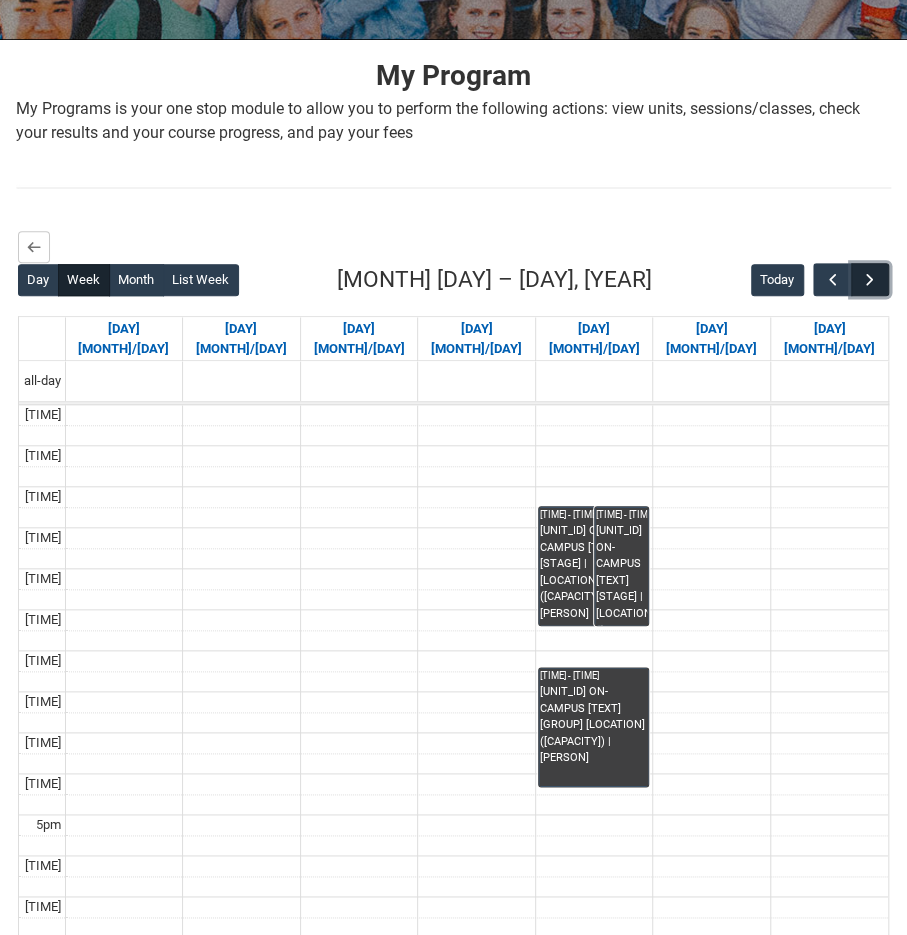 click at bounding box center (870, 280) 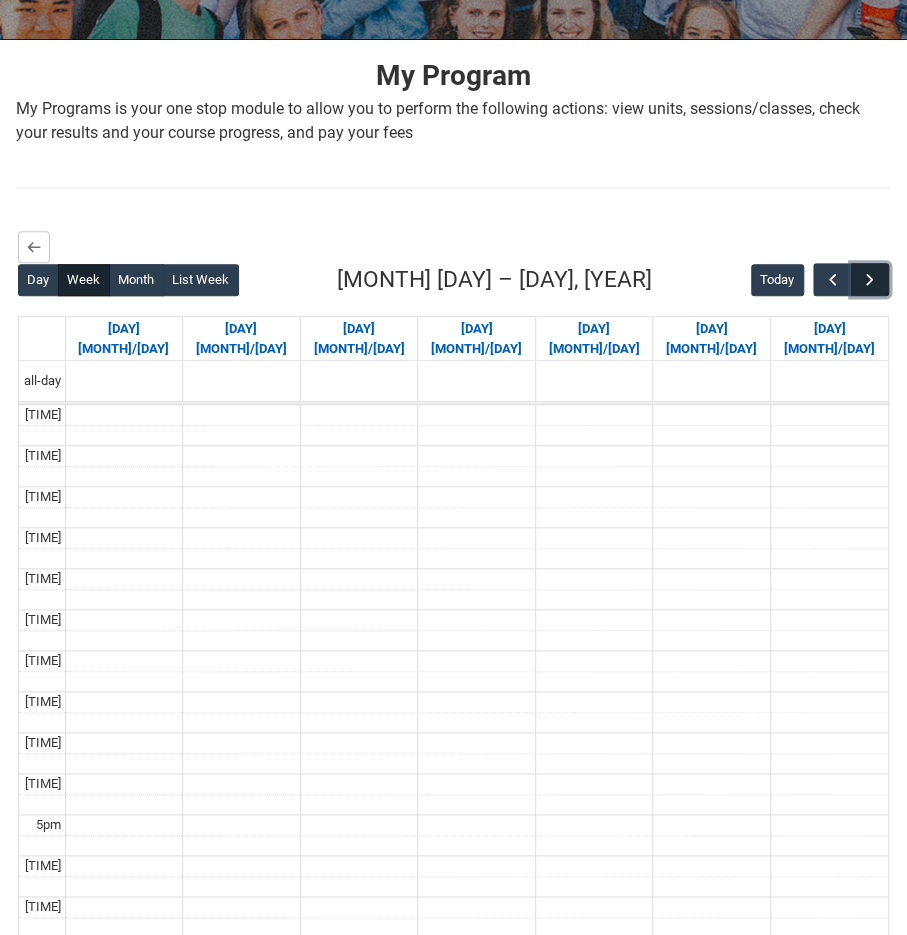 click at bounding box center (870, 280) 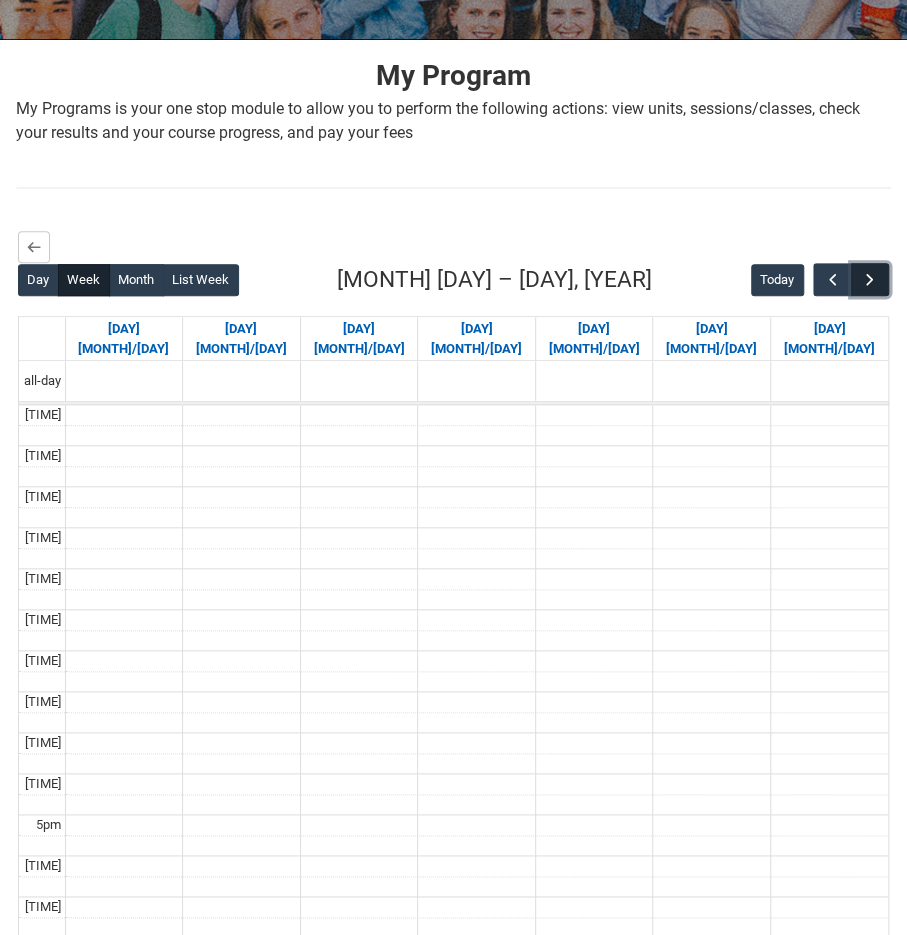 click at bounding box center (870, 280) 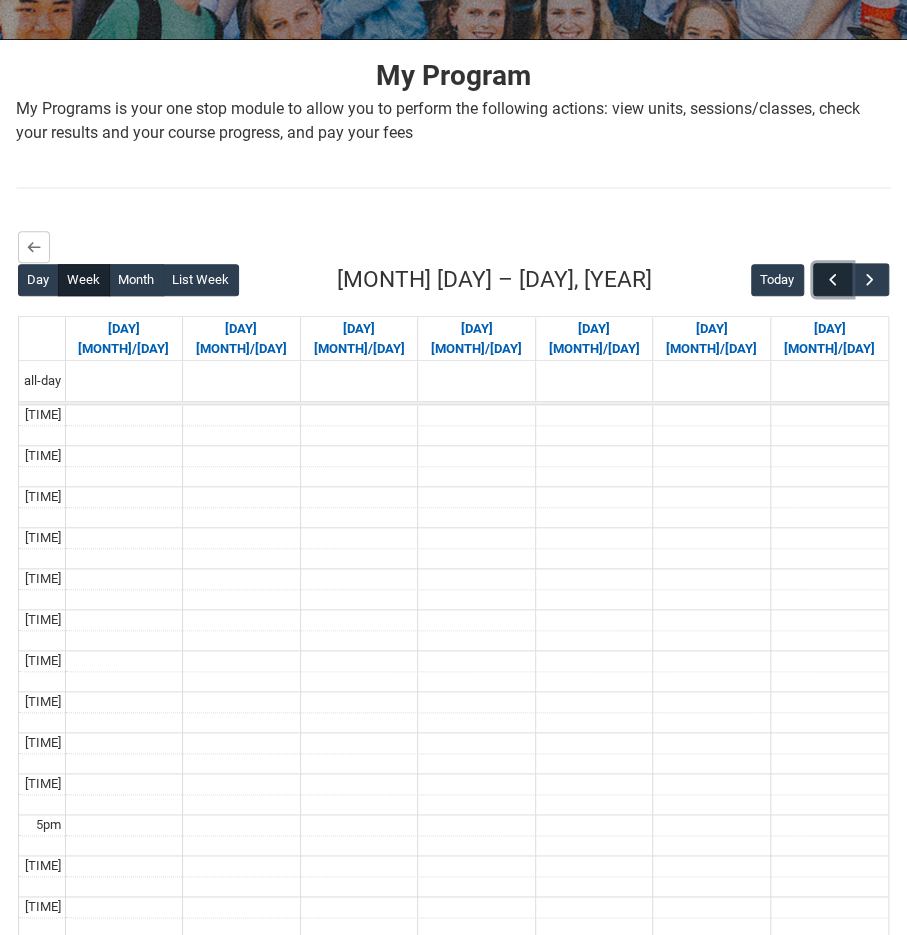click at bounding box center [833, 280] 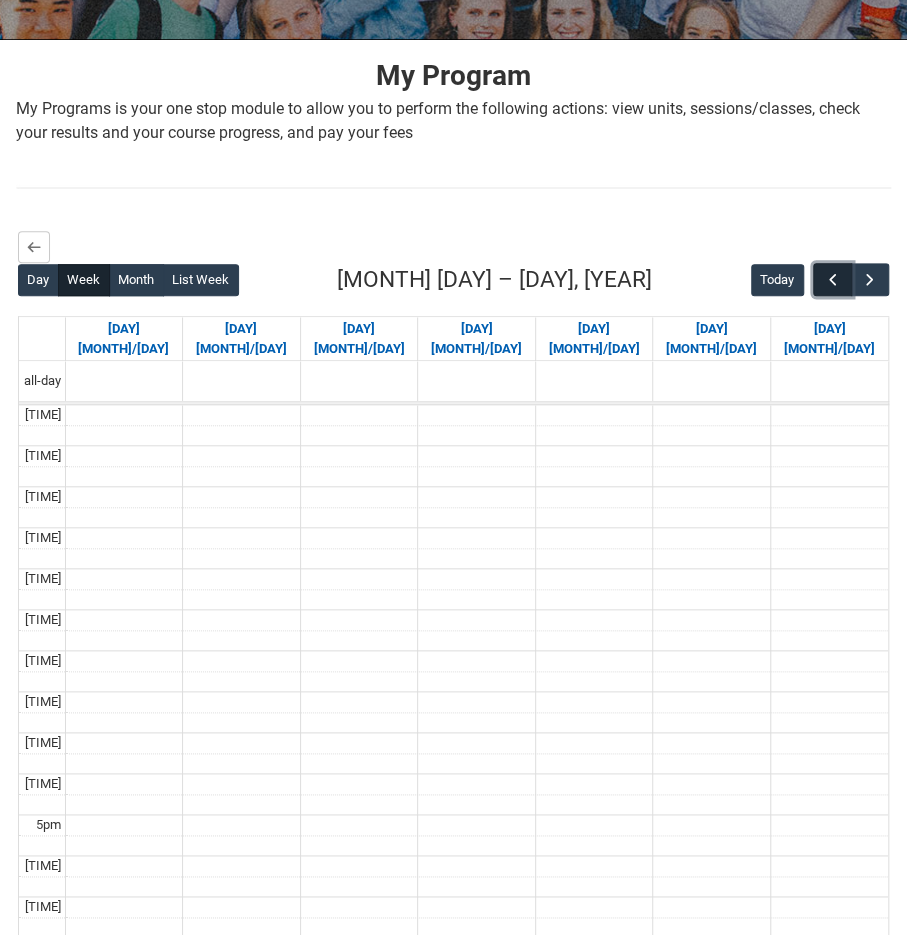 click at bounding box center [833, 280] 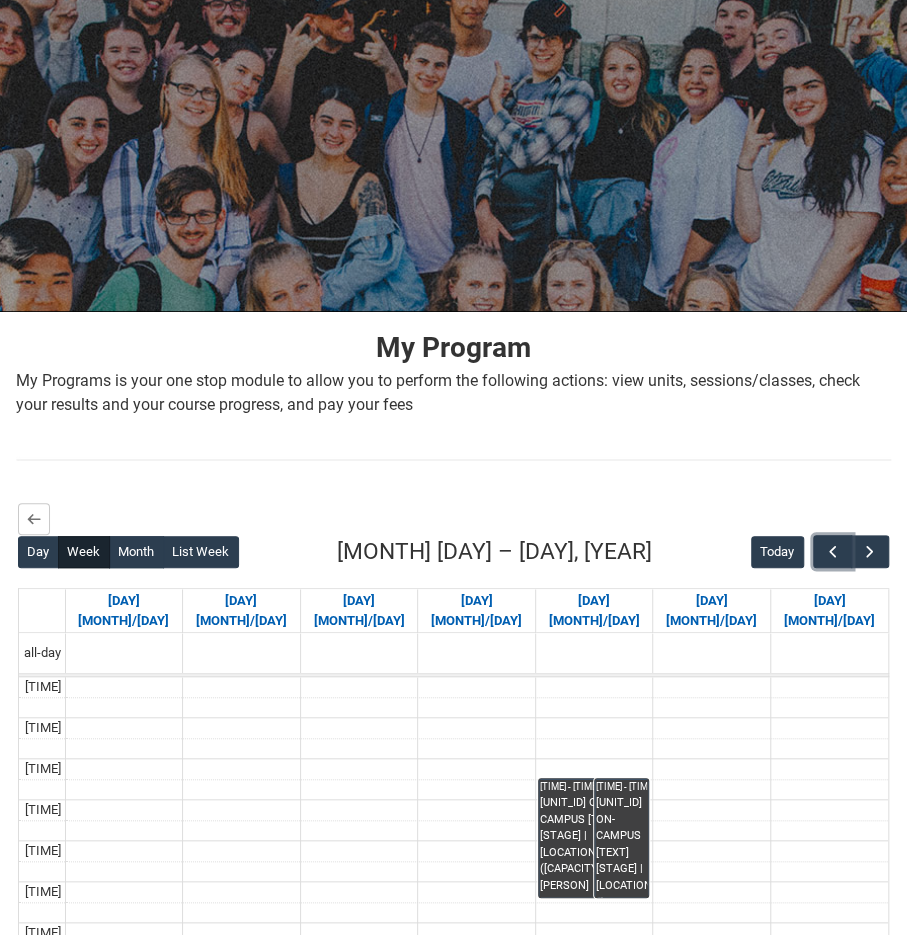 scroll, scrollTop: 0, scrollLeft: 0, axis: both 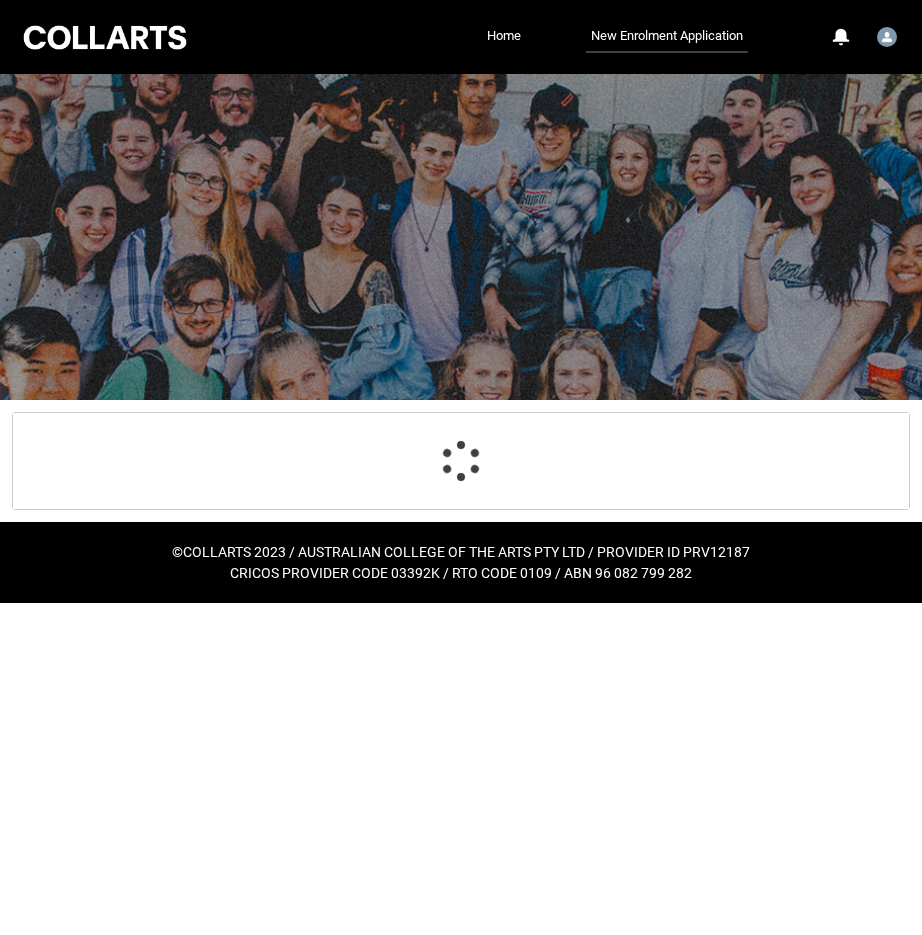 select on "Citizenship.1" 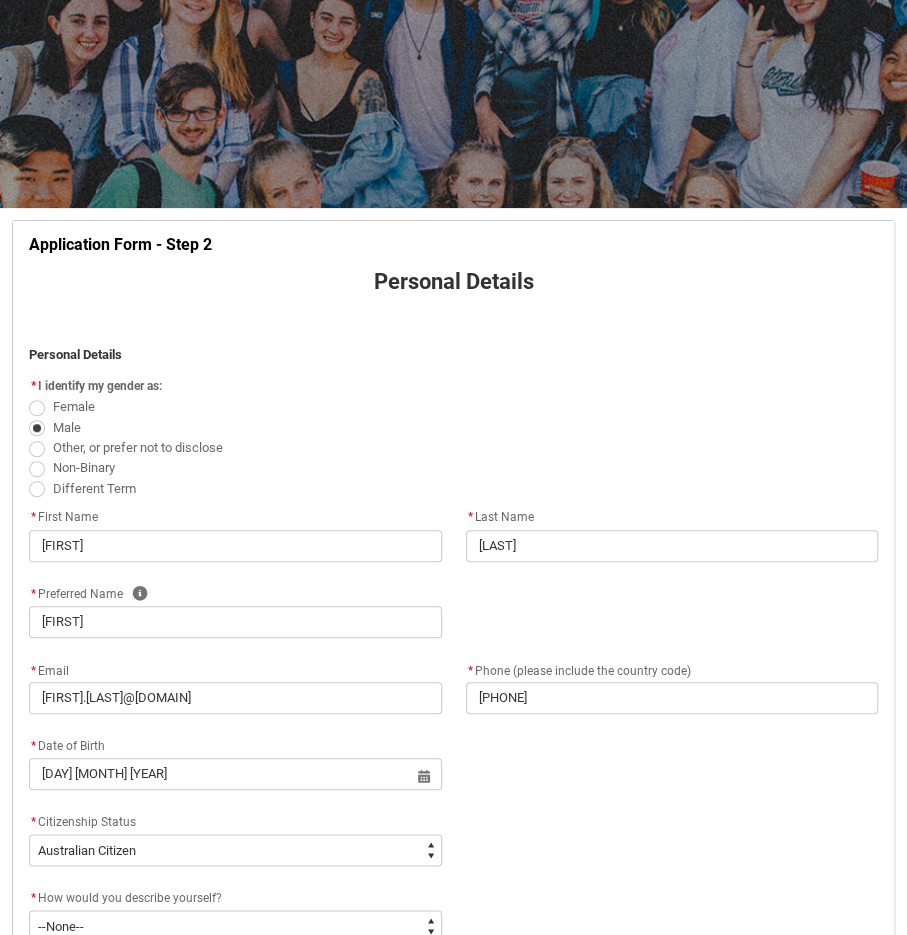 scroll, scrollTop: 0, scrollLeft: 0, axis: both 